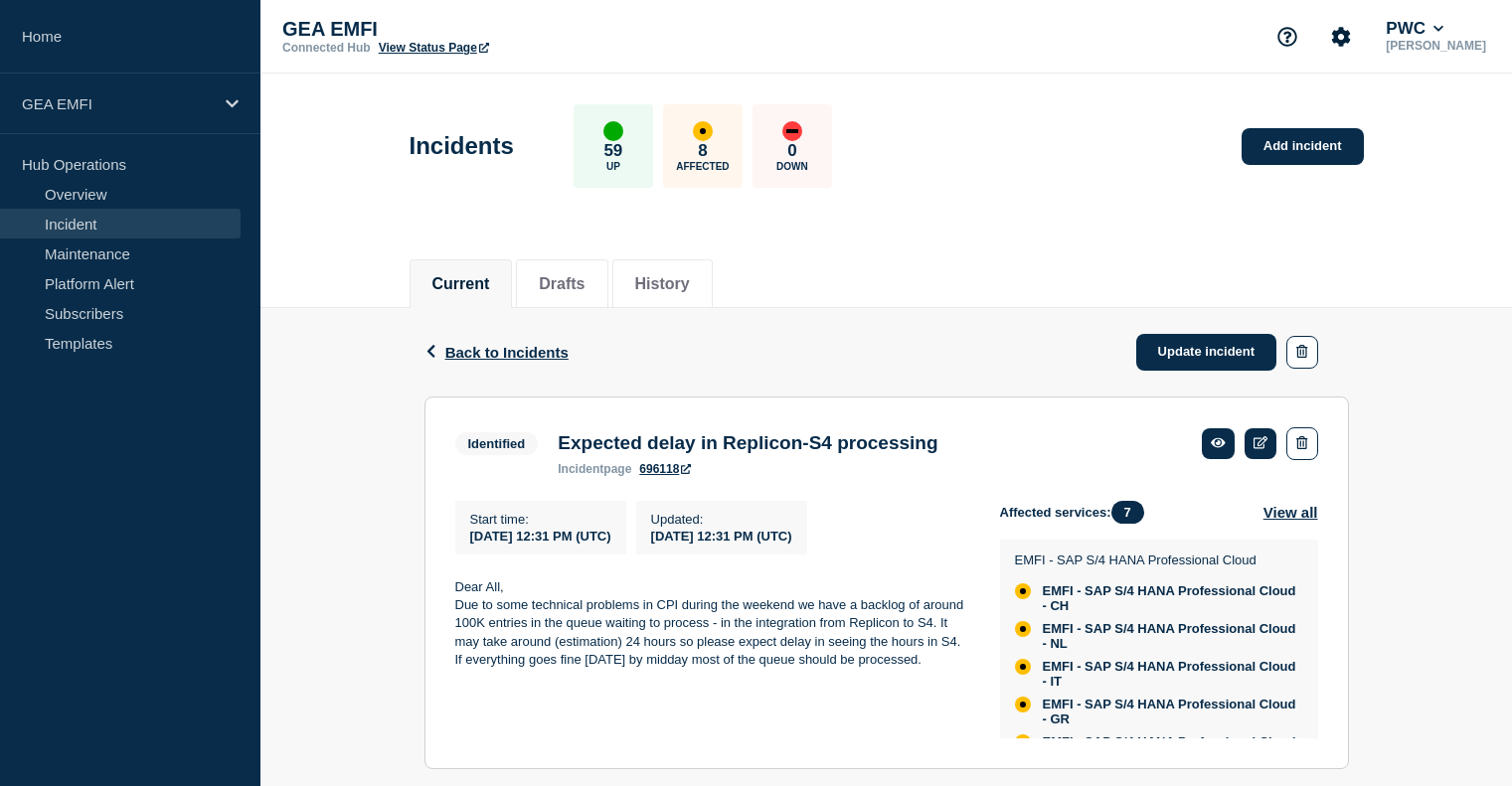scroll, scrollTop: 46, scrollLeft: 0, axis: vertical 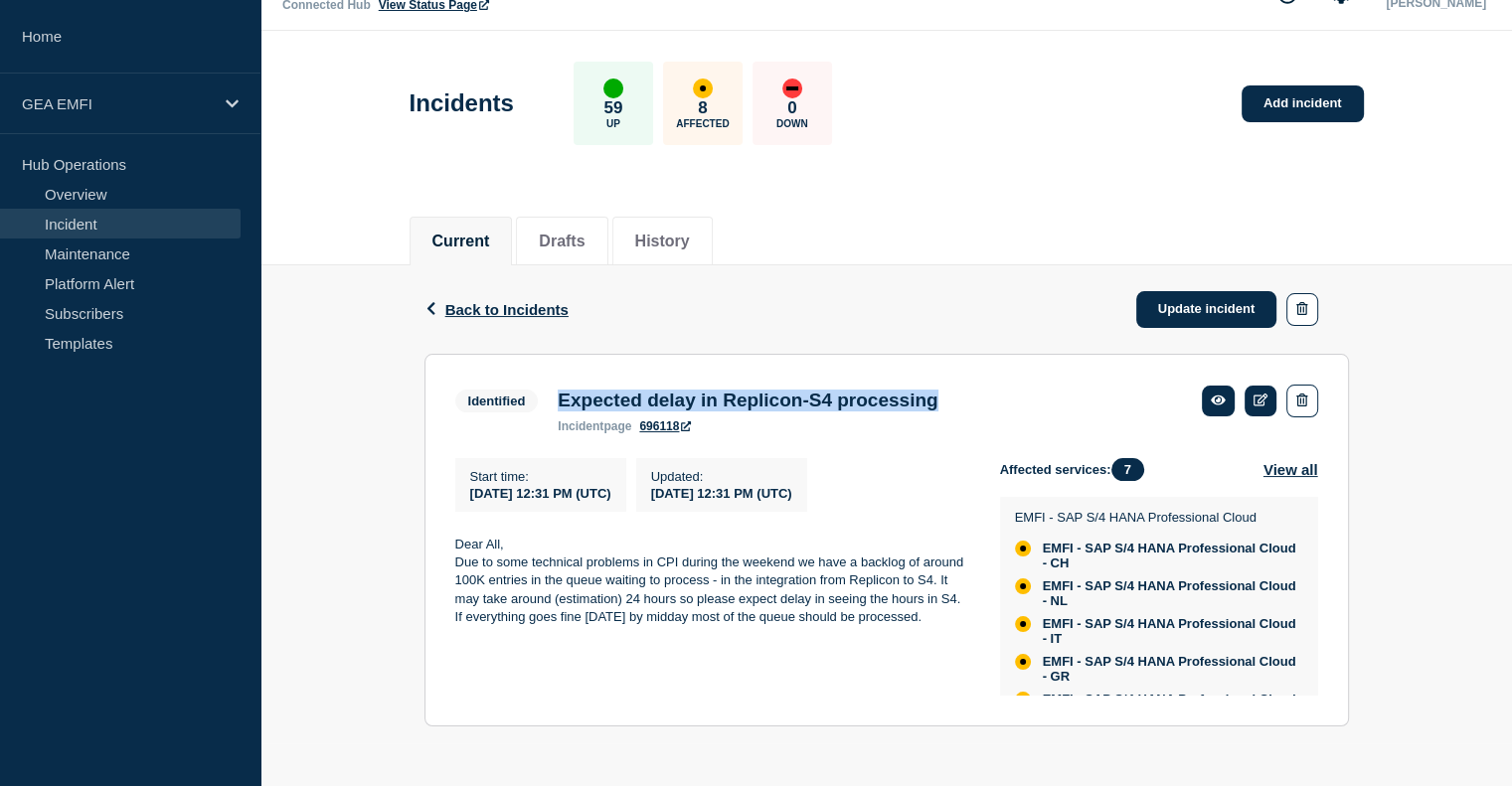 drag, startPoint x: 541, startPoint y: 403, endPoint x: 1018, endPoint y: 403, distance: 477 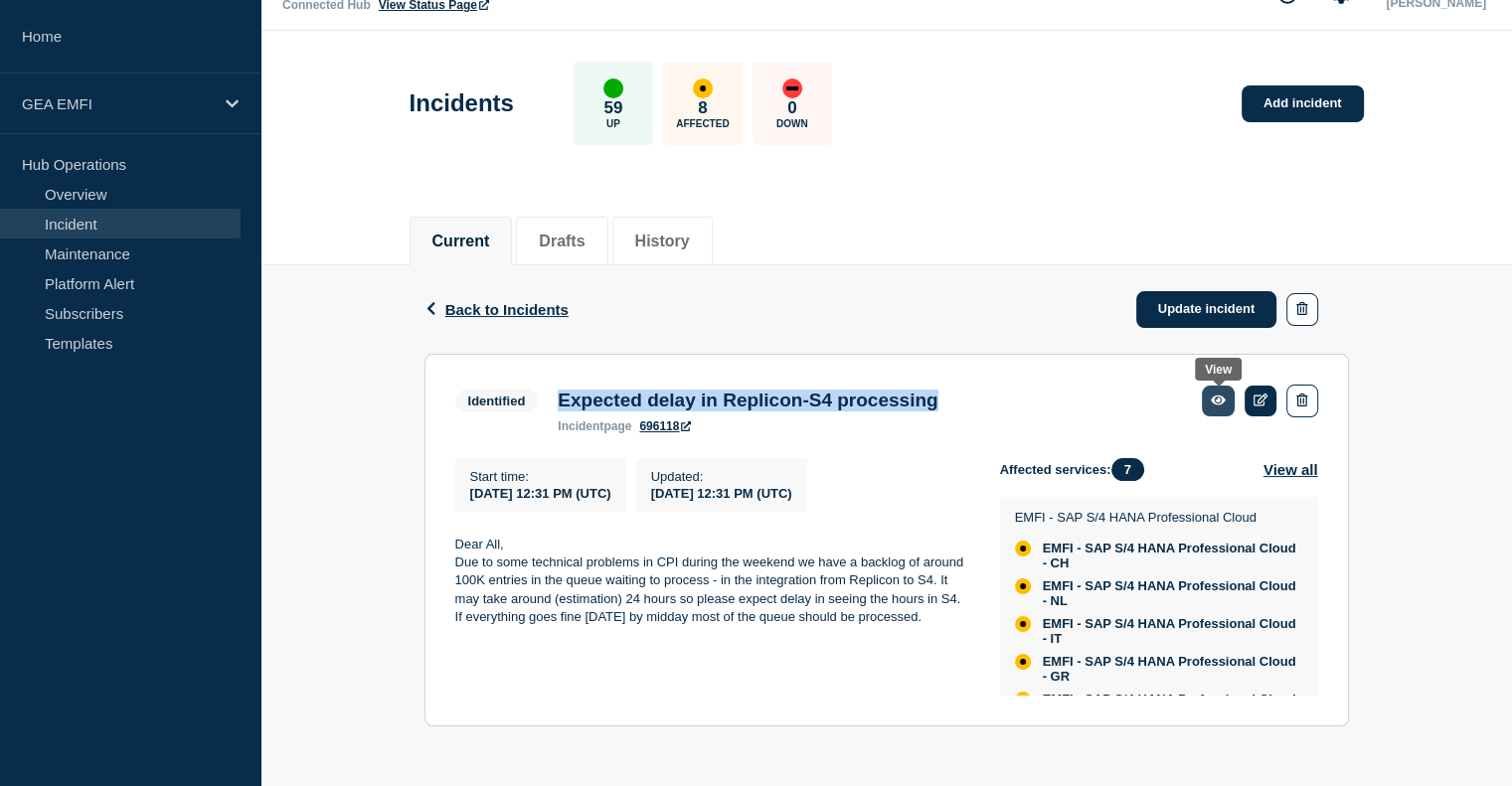 click 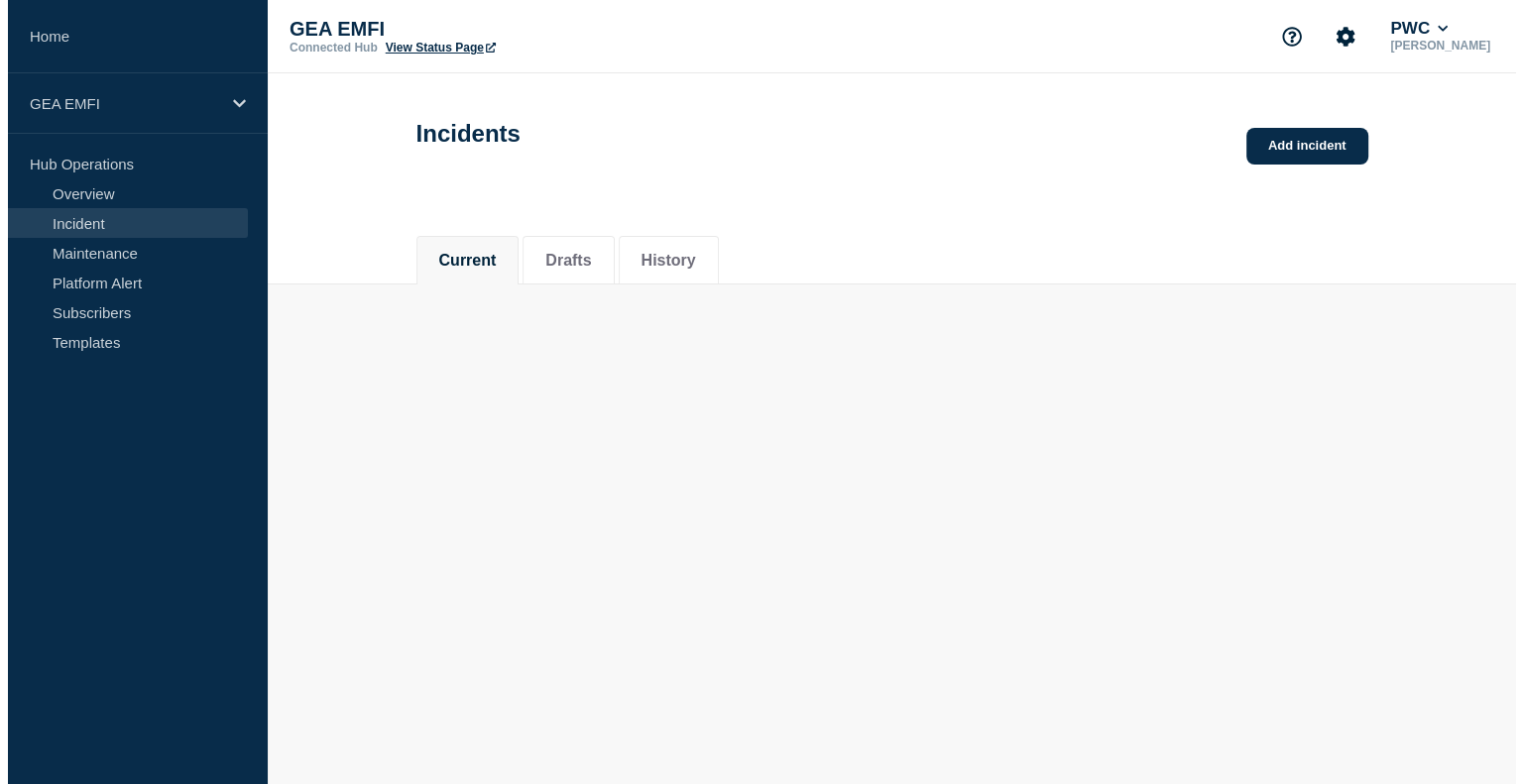 scroll, scrollTop: 0, scrollLeft: 0, axis: both 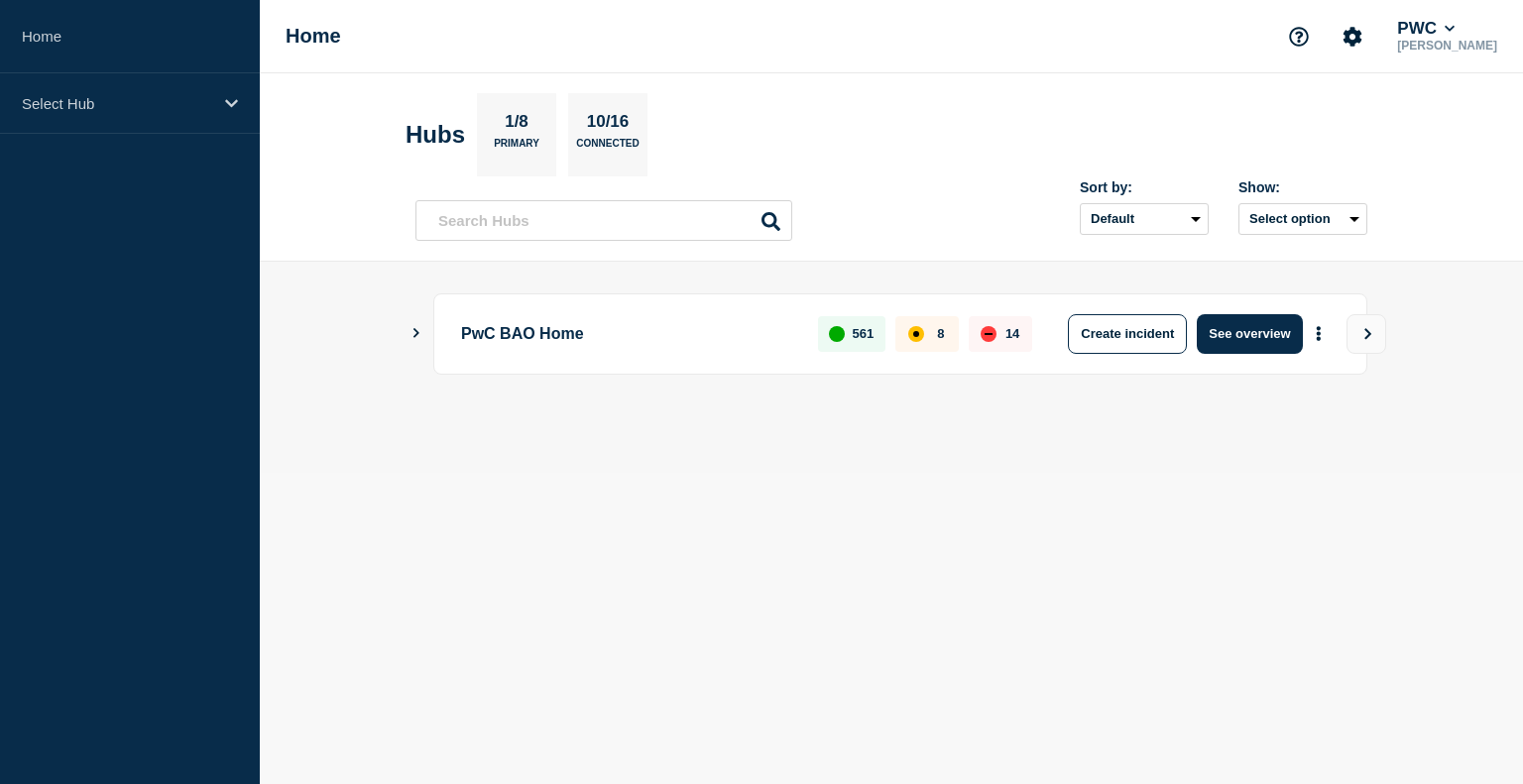 click on "PwC BAO Home 561 8 14 Create incident See overview" at bounding box center [891, 367] 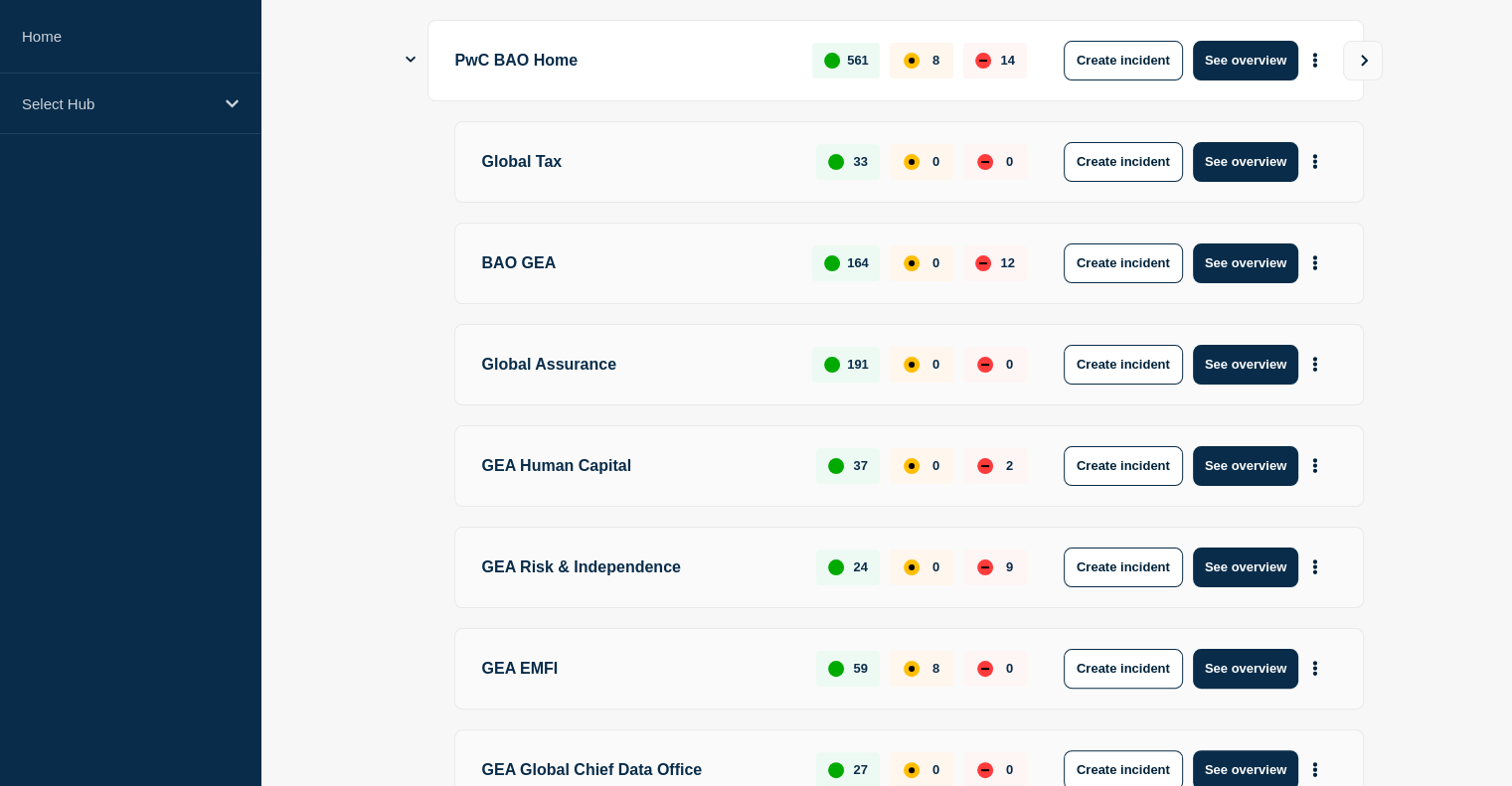 scroll, scrollTop: 397, scrollLeft: 0, axis: vertical 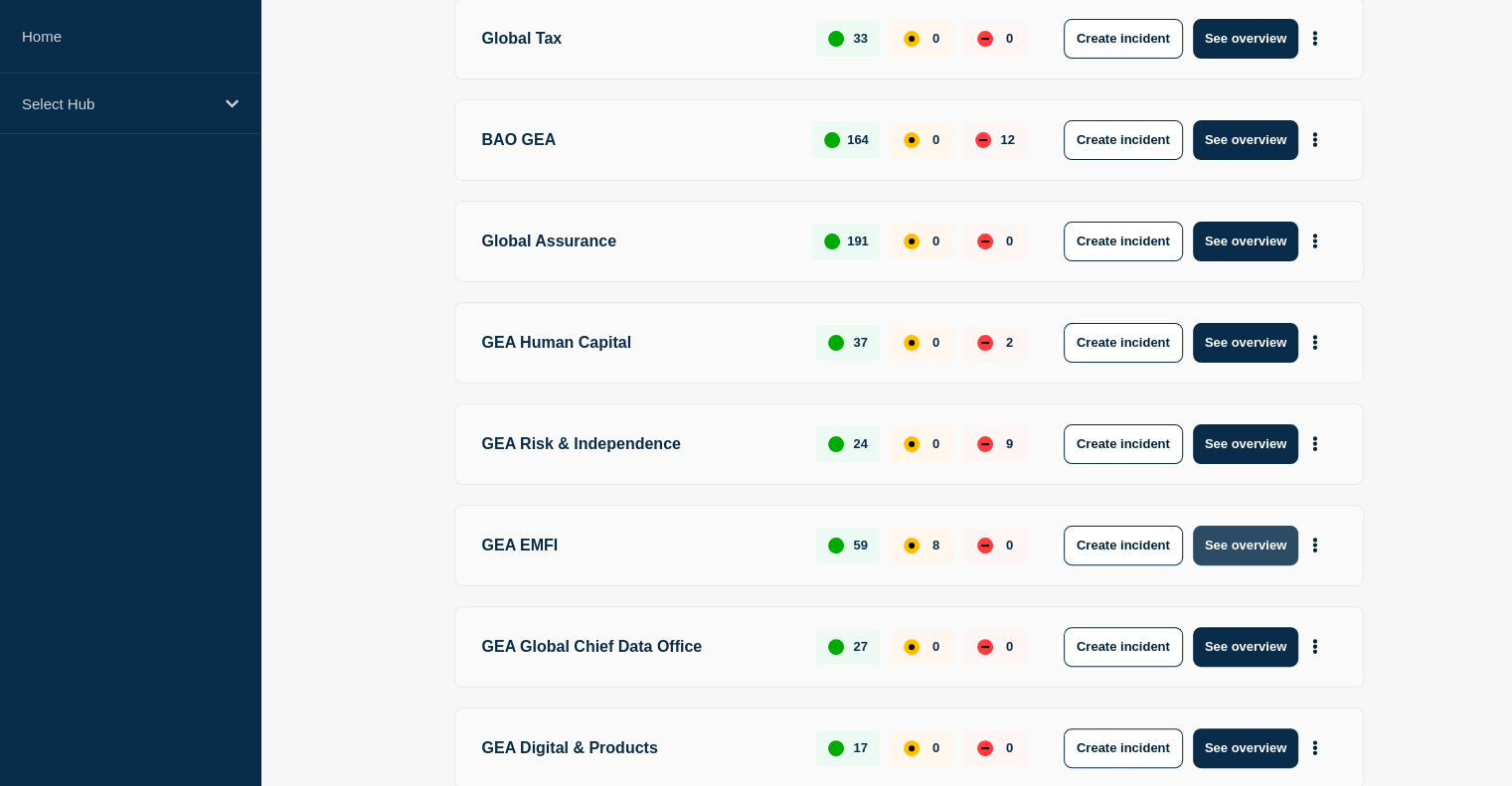 click on "See overview" at bounding box center [1246, 546] 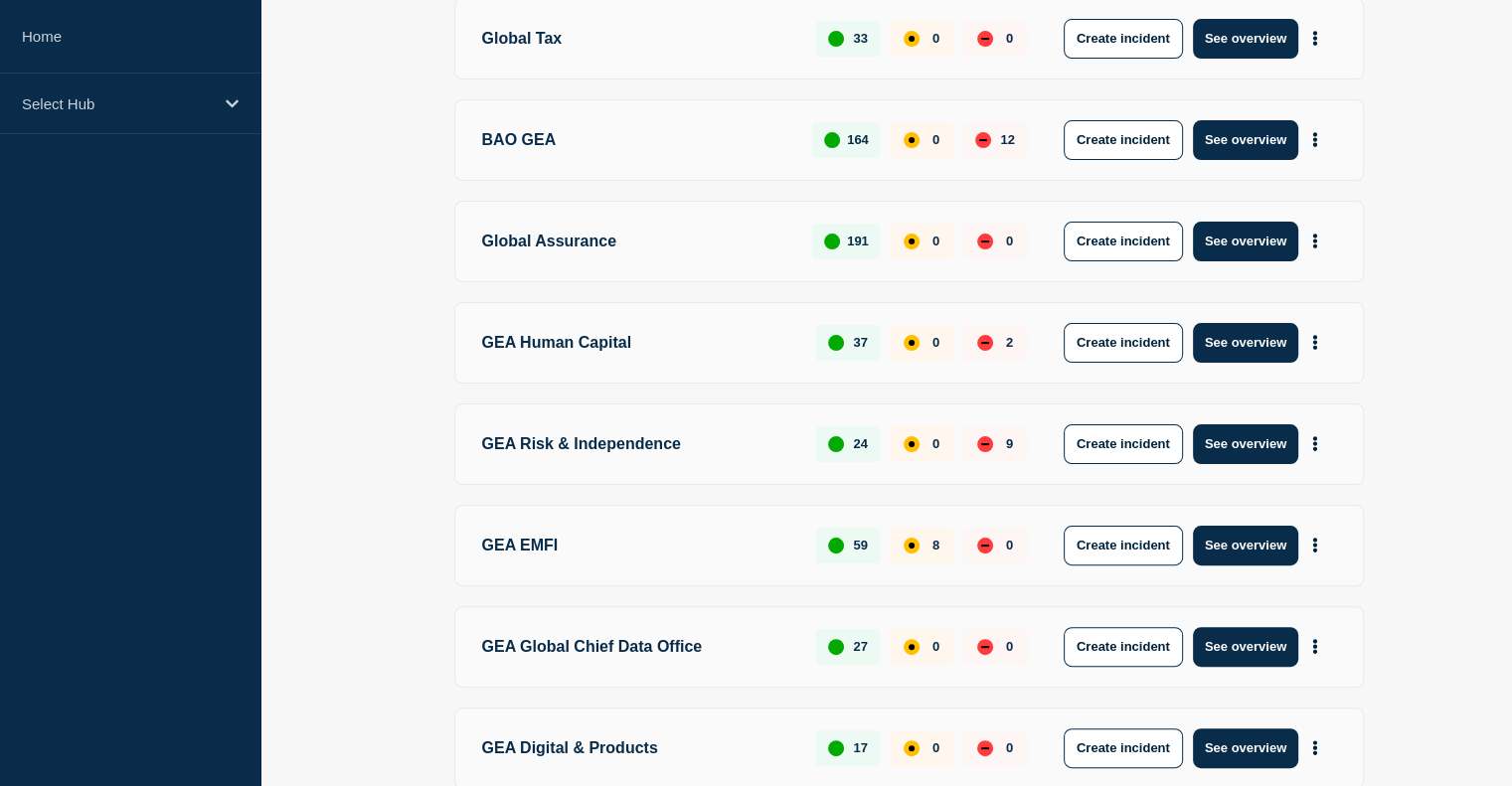 scroll, scrollTop: 0, scrollLeft: 0, axis: both 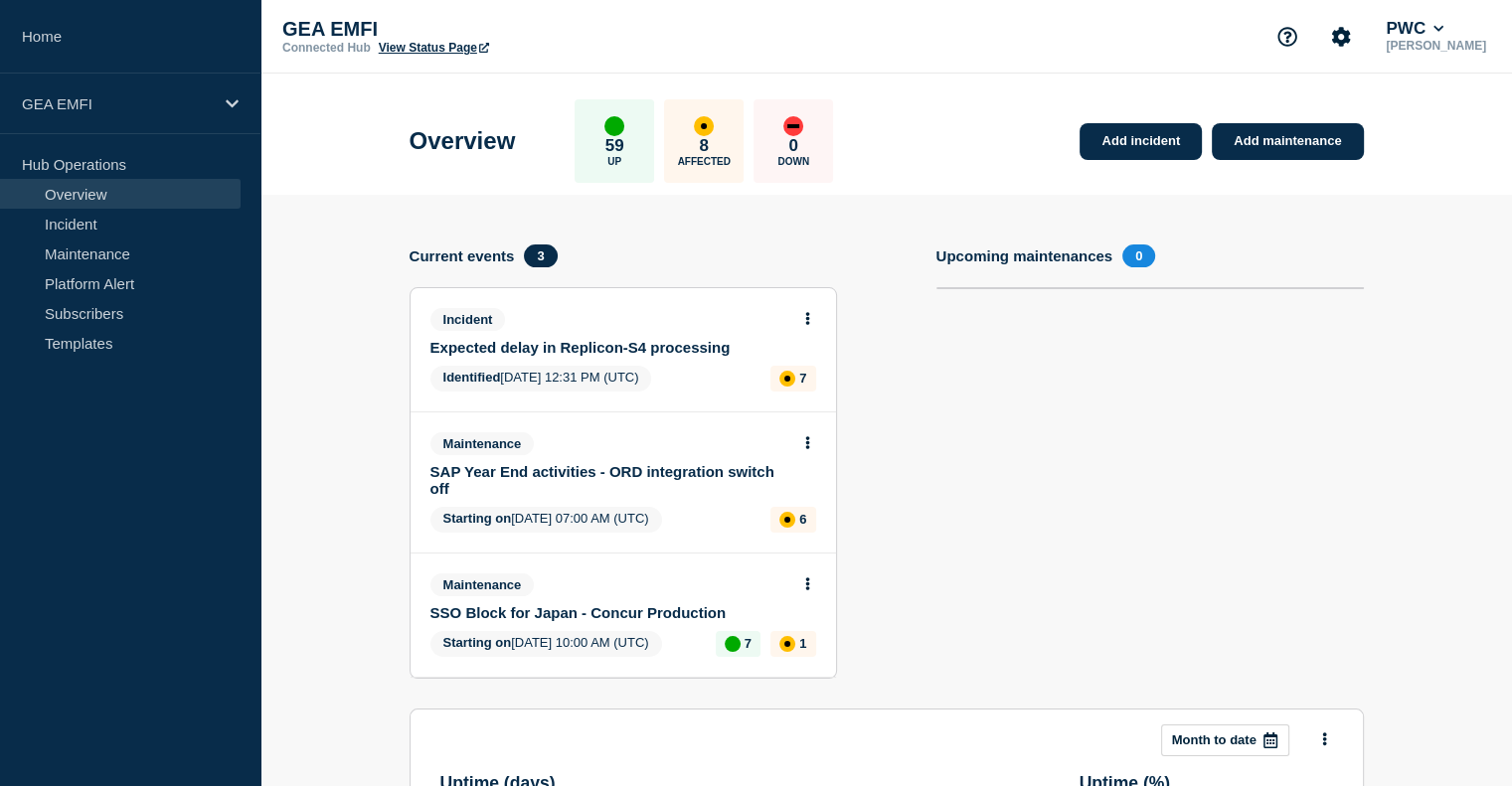 click on "Expected delay in Replicon-S4 processing" at bounding box center [609, 347] 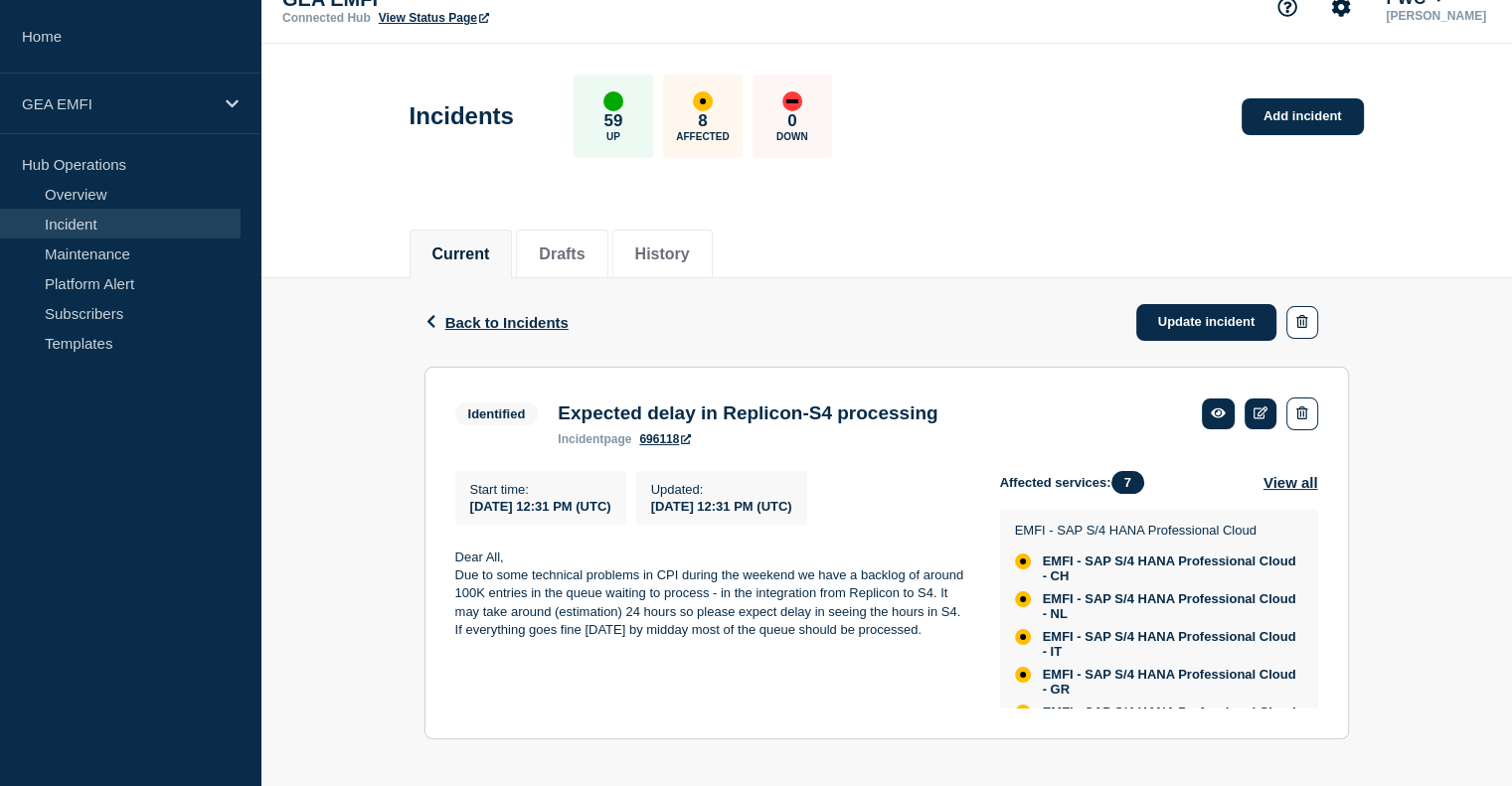 scroll, scrollTop: 46, scrollLeft: 0, axis: vertical 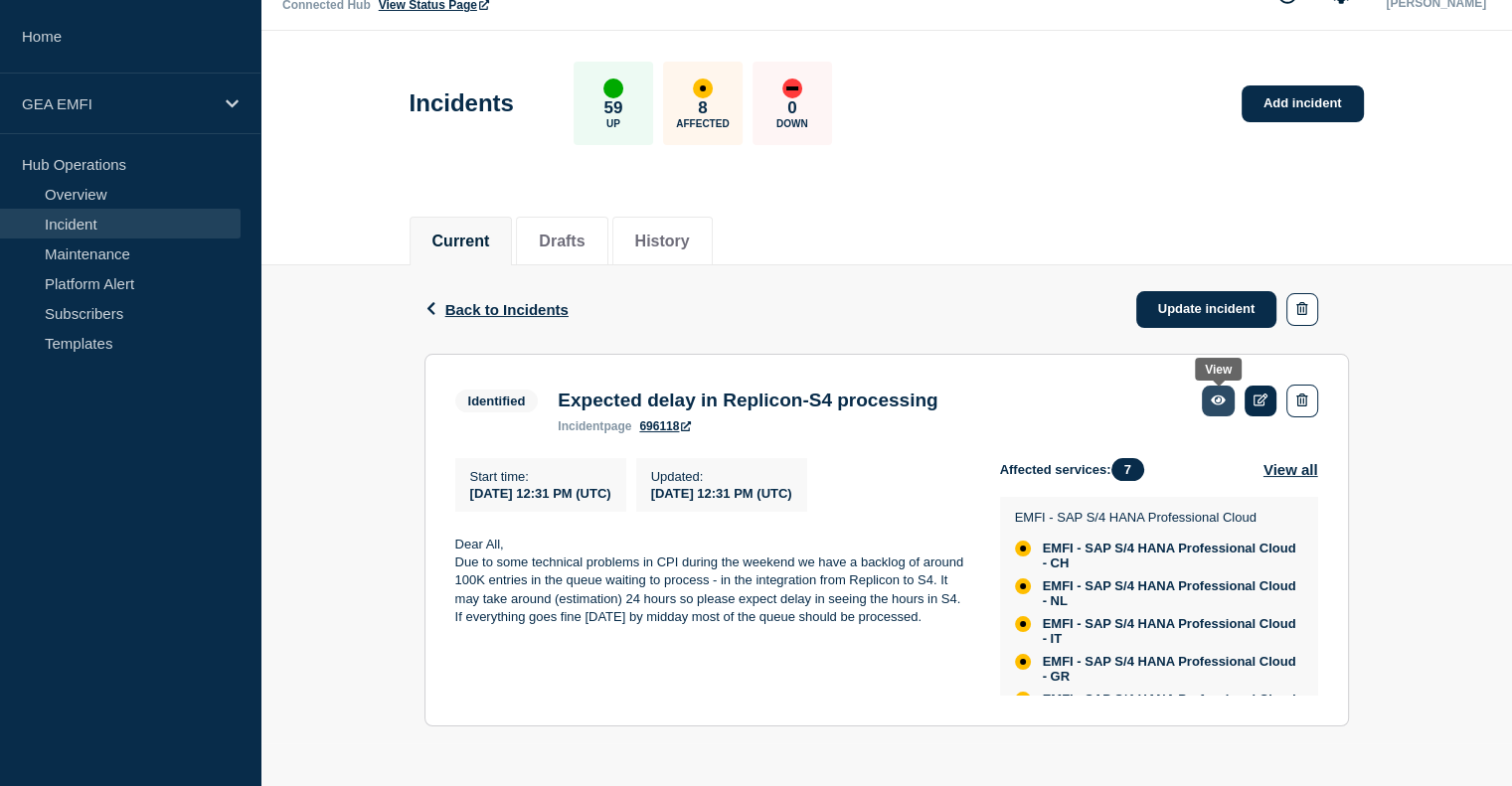 click 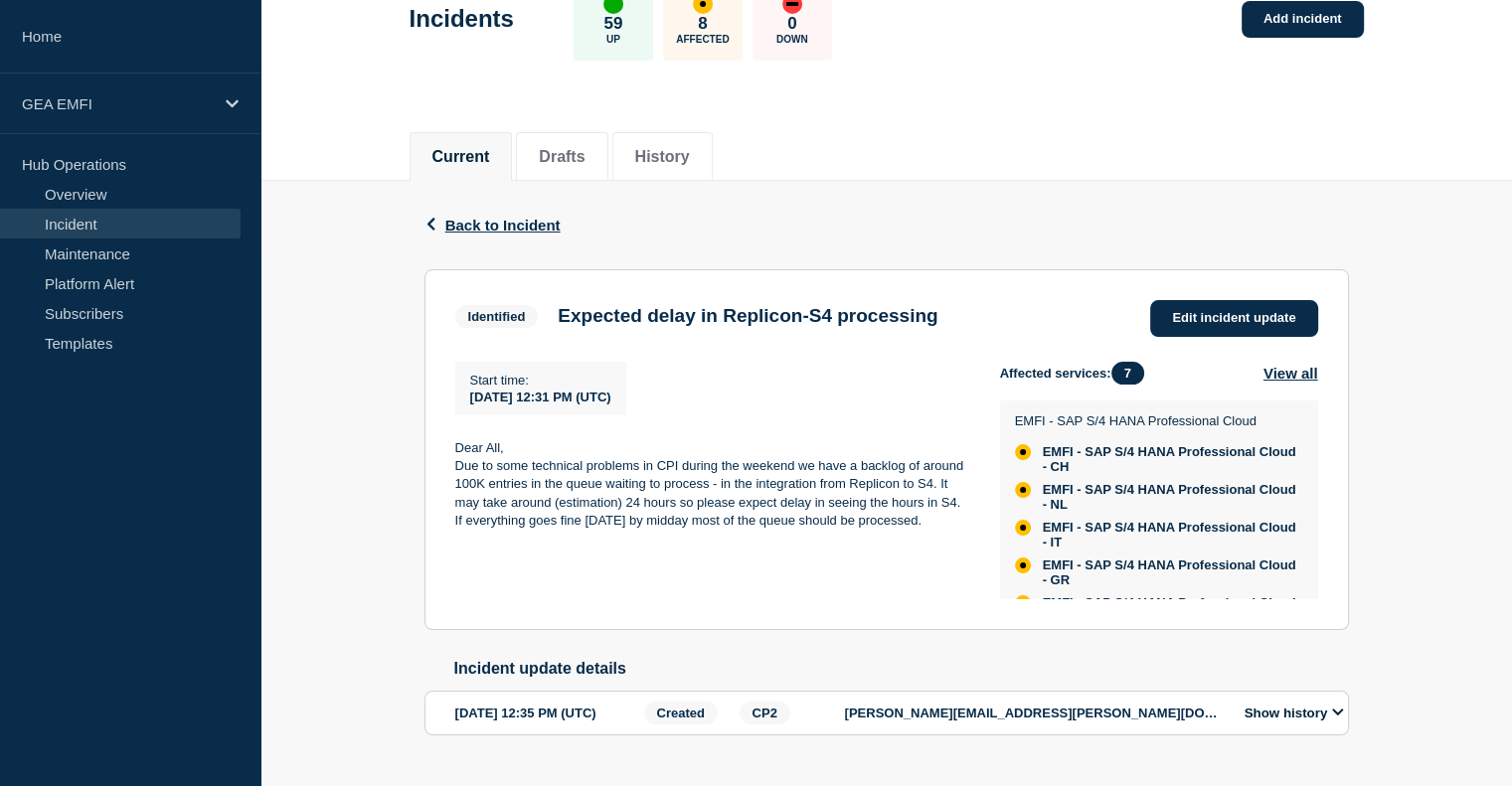 scroll, scrollTop: 186, scrollLeft: 0, axis: vertical 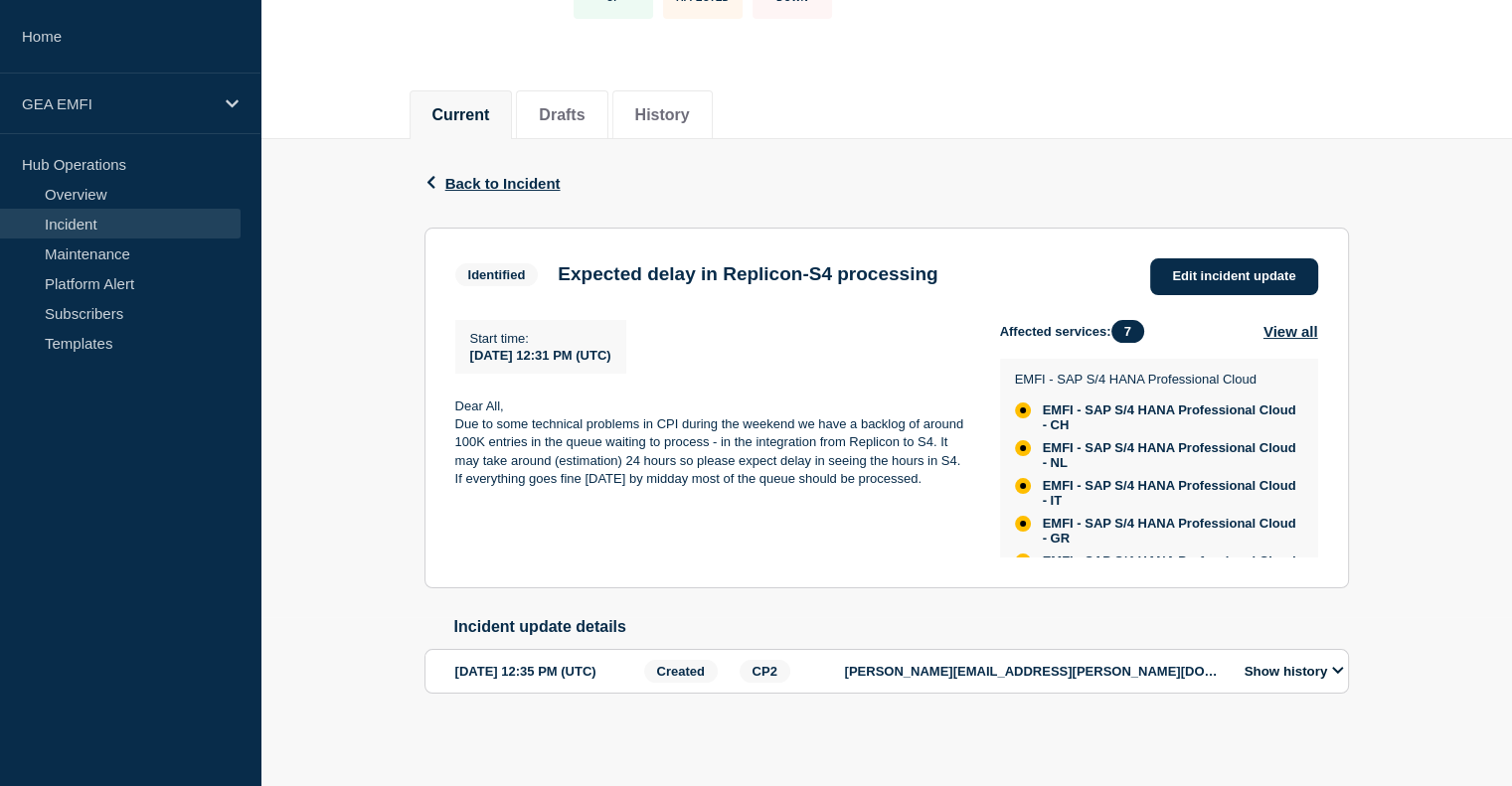 click on "Show history" at bounding box center (1294, 671) 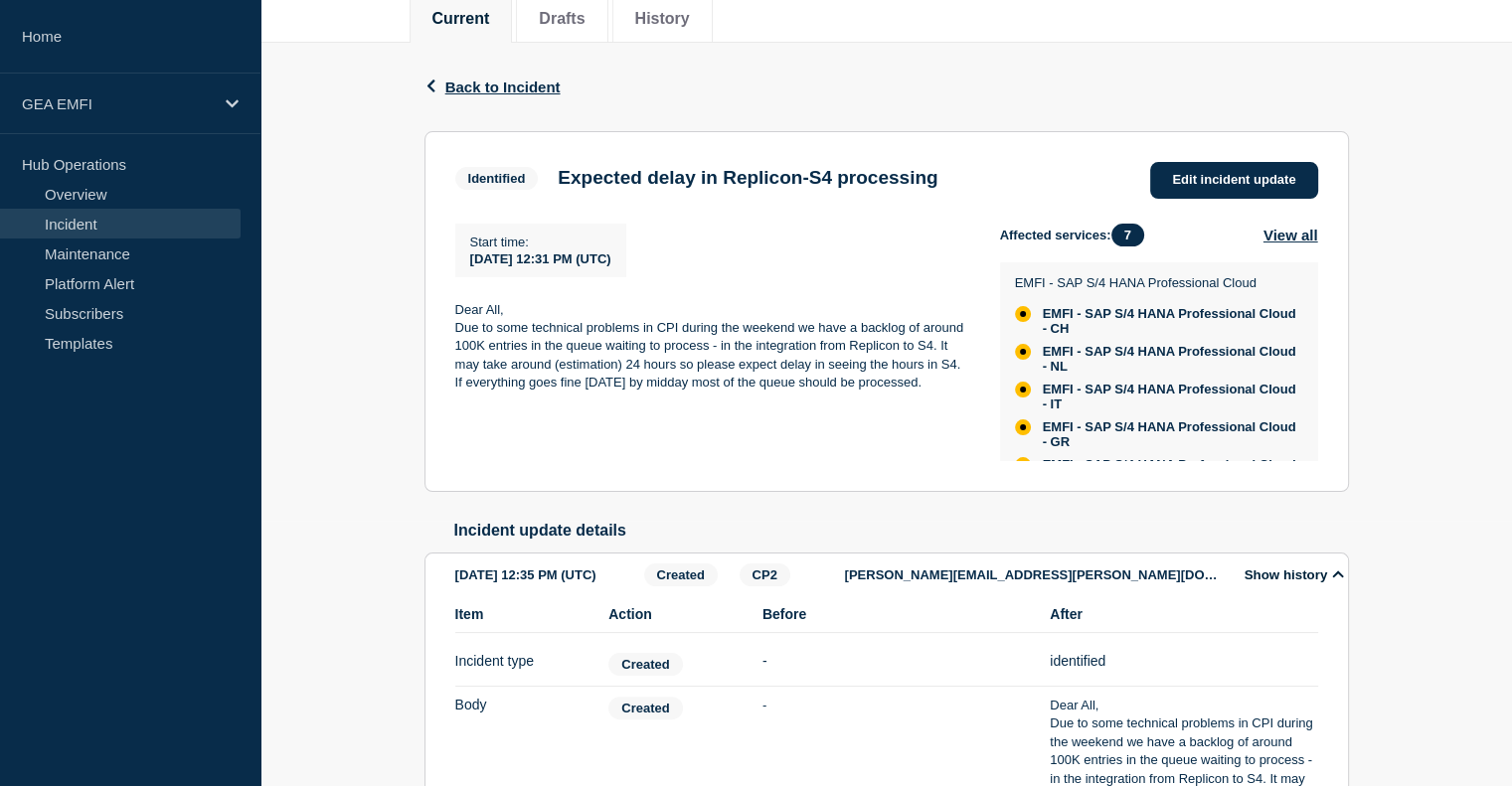 scroll, scrollTop: 261, scrollLeft: 0, axis: vertical 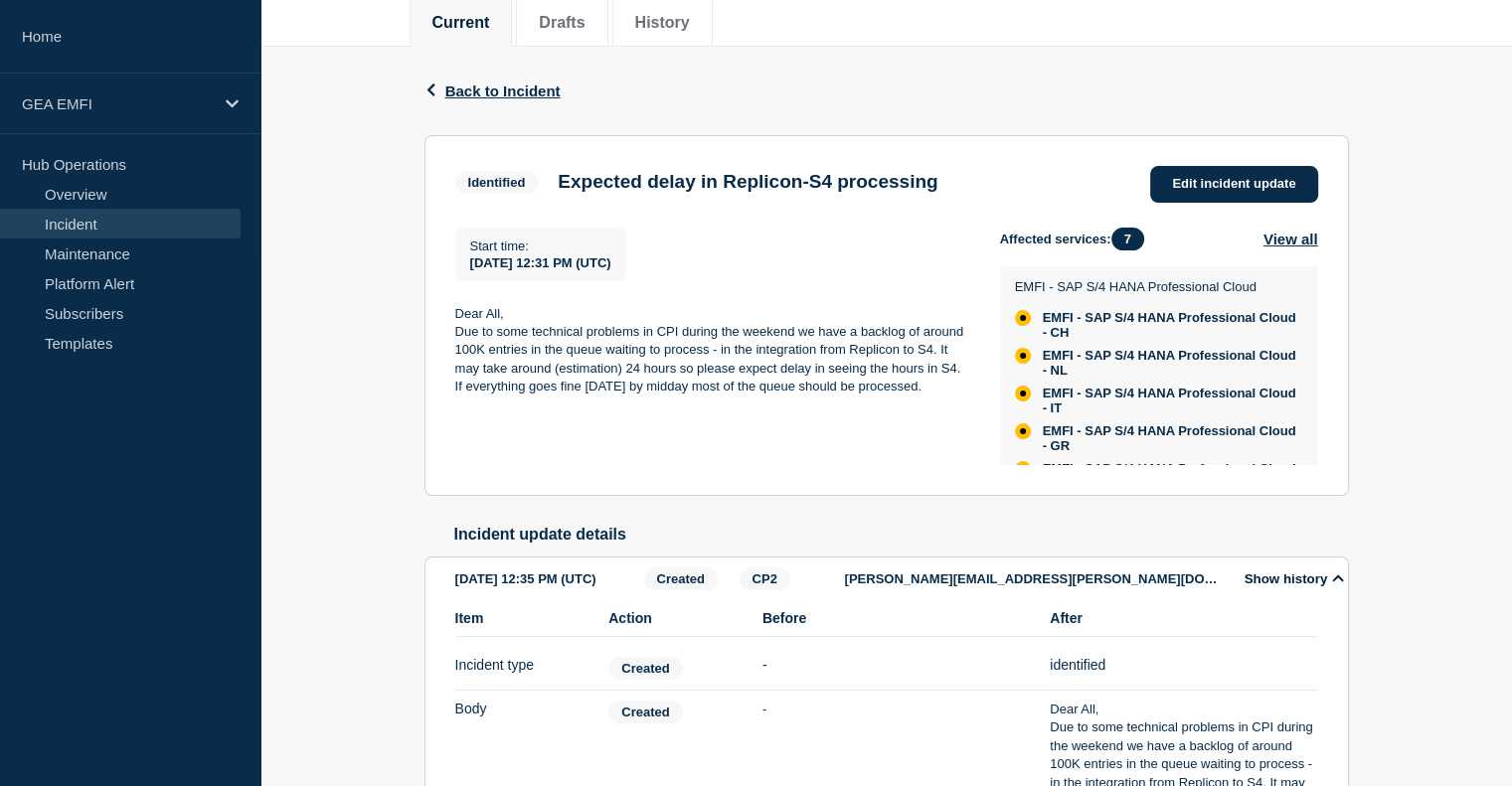 click on "Due to some technical problems in CPI during the weekend we have a backlog of around 100K entries in the queue waiting to process - in the integration from Replicon to S4. It may take around (estimation) 24 hours so please expect delay in seeing the hours in S4. If everything goes fine [DATE] by midday most of the queue should be processed." at bounding box center (712, 360) 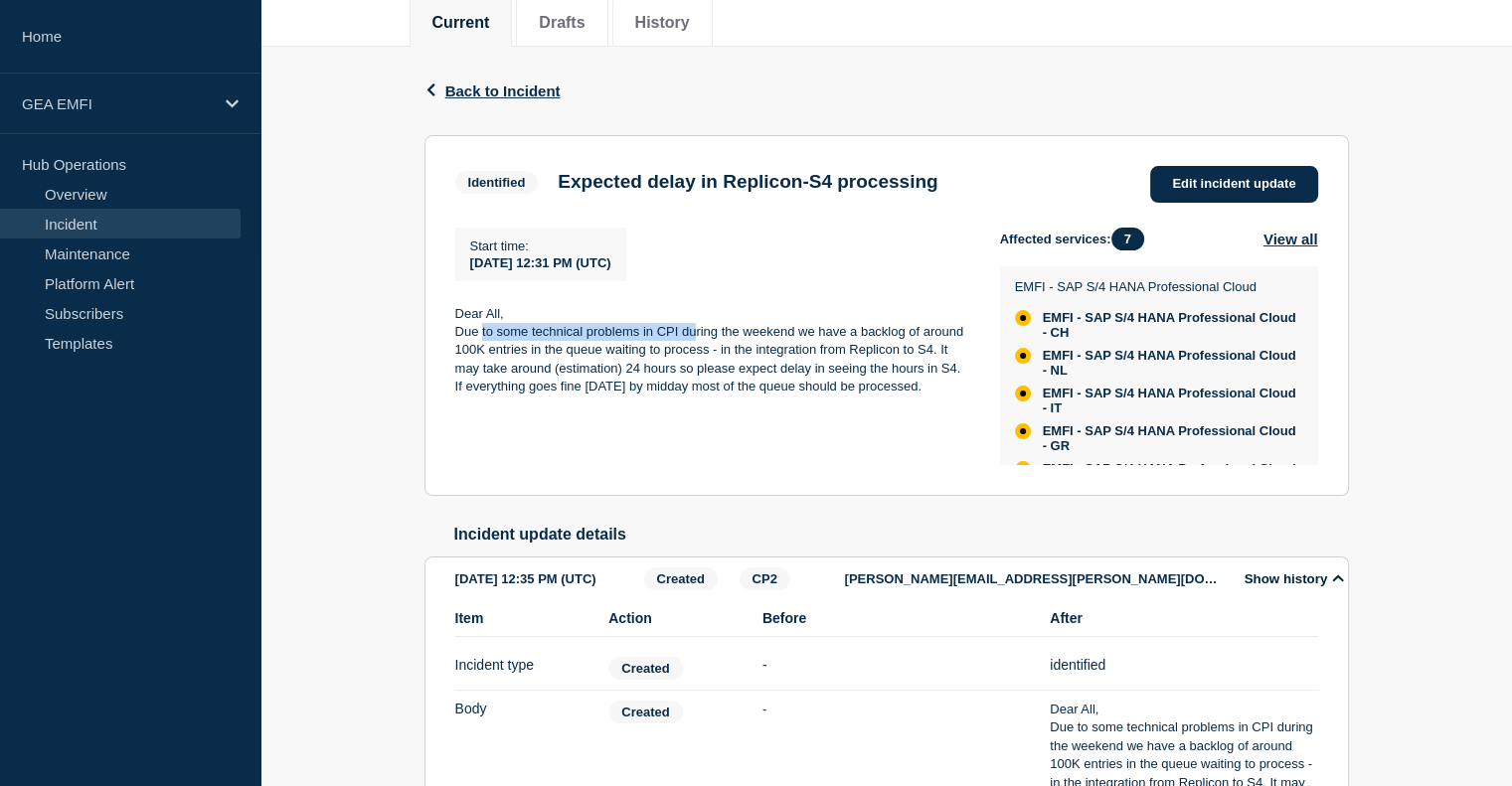 drag, startPoint x: 481, startPoint y: 338, endPoint x: 724, endPoint y: 339, distance: 243.00206 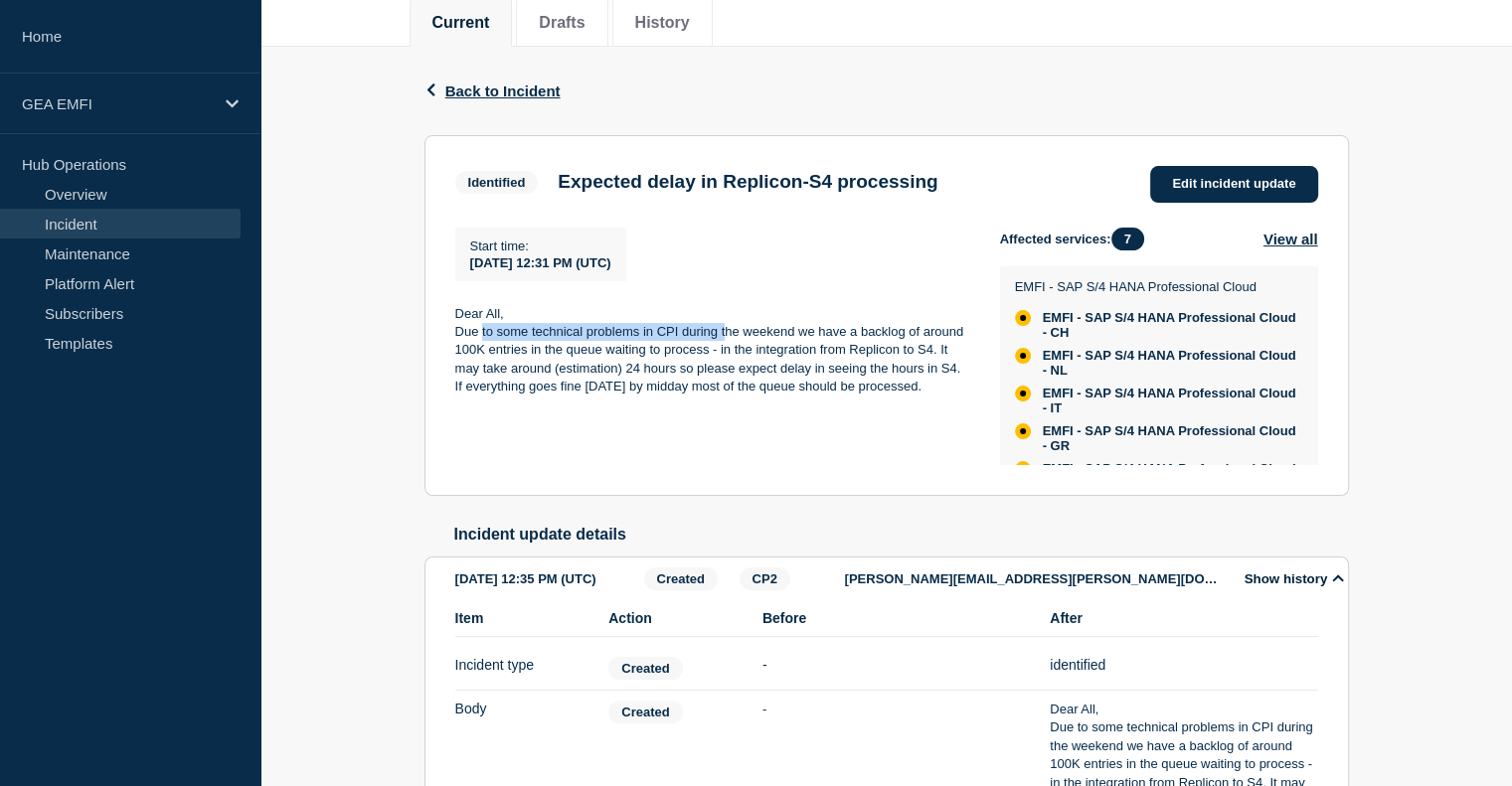 click on "Due to some technical problems in CPI during the weekend we have a backlog of around 100K entries in the queue waiting to process - in the integration from Replicon to S4. It may take around (estimation) 24 hours so please expect delay in seeing the hours in S4. If everything goes fine [DATE] by midday most of the queue should be processed." at bounding box center [712, 360] 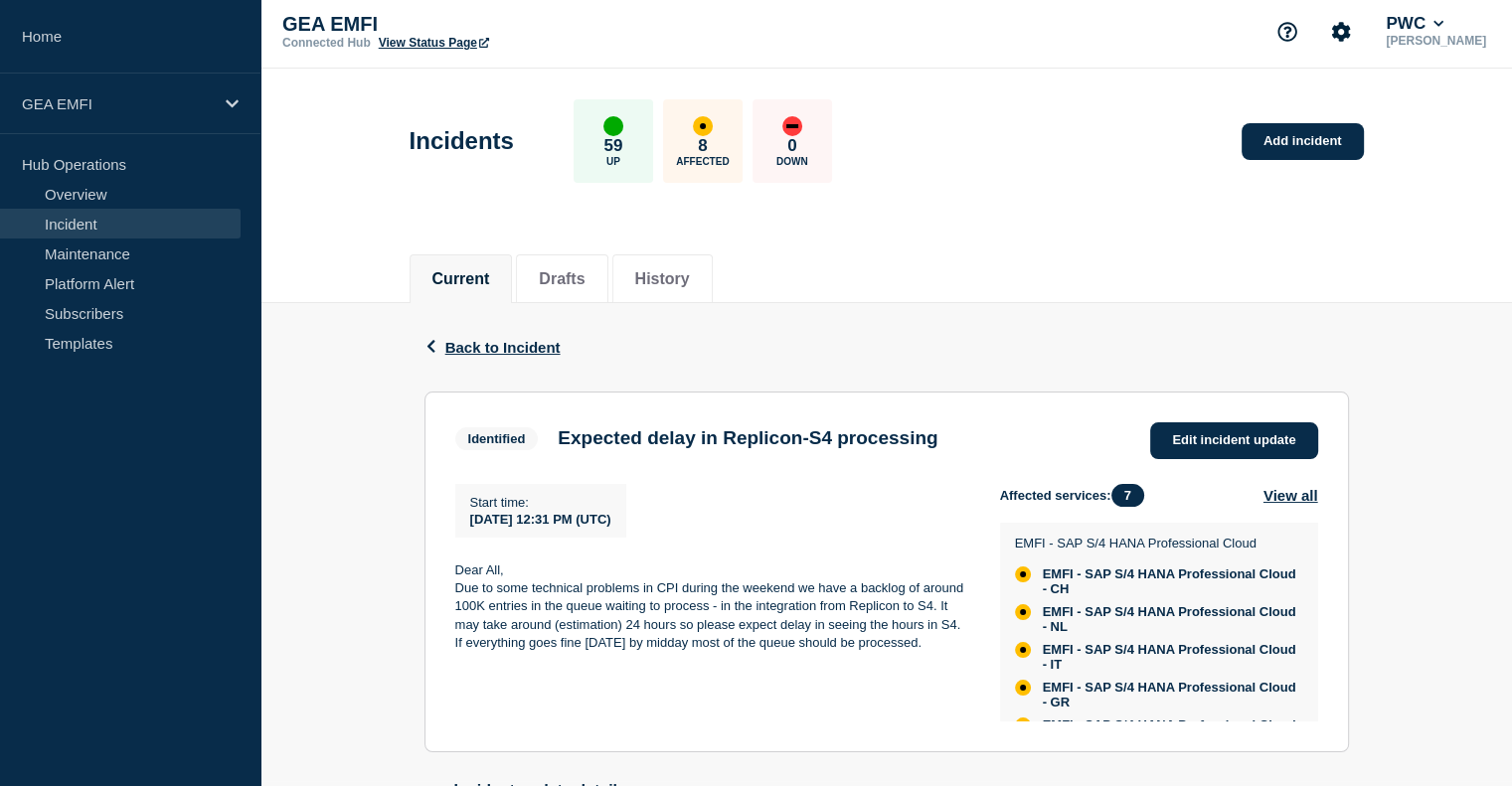 scroll, scrollTop: 0, scrollLeft: 0, axis: both 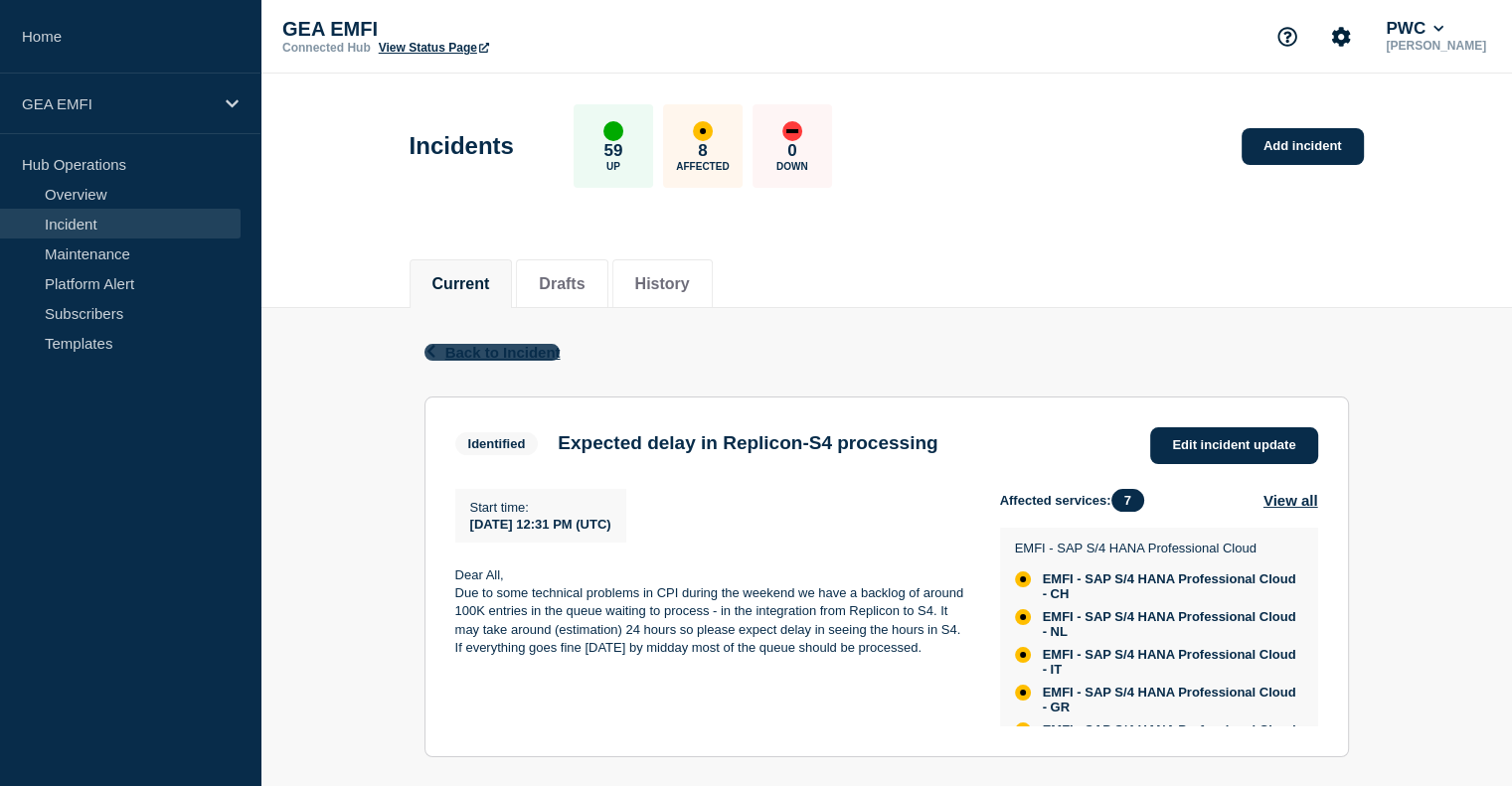 click on "Back to Incident" 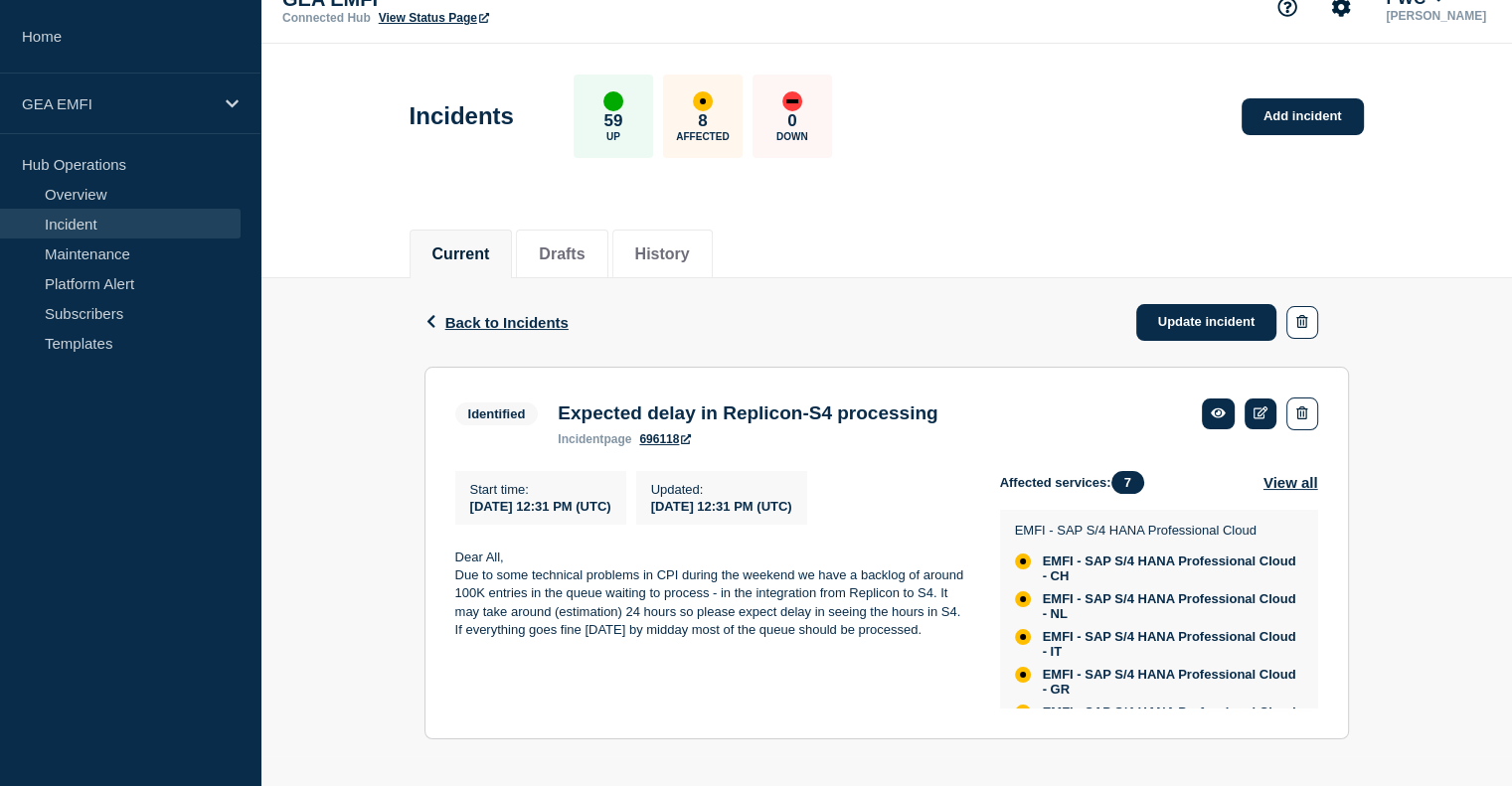 scroll, scrollTop: 46, scrollLeft: 0, axis: vertical 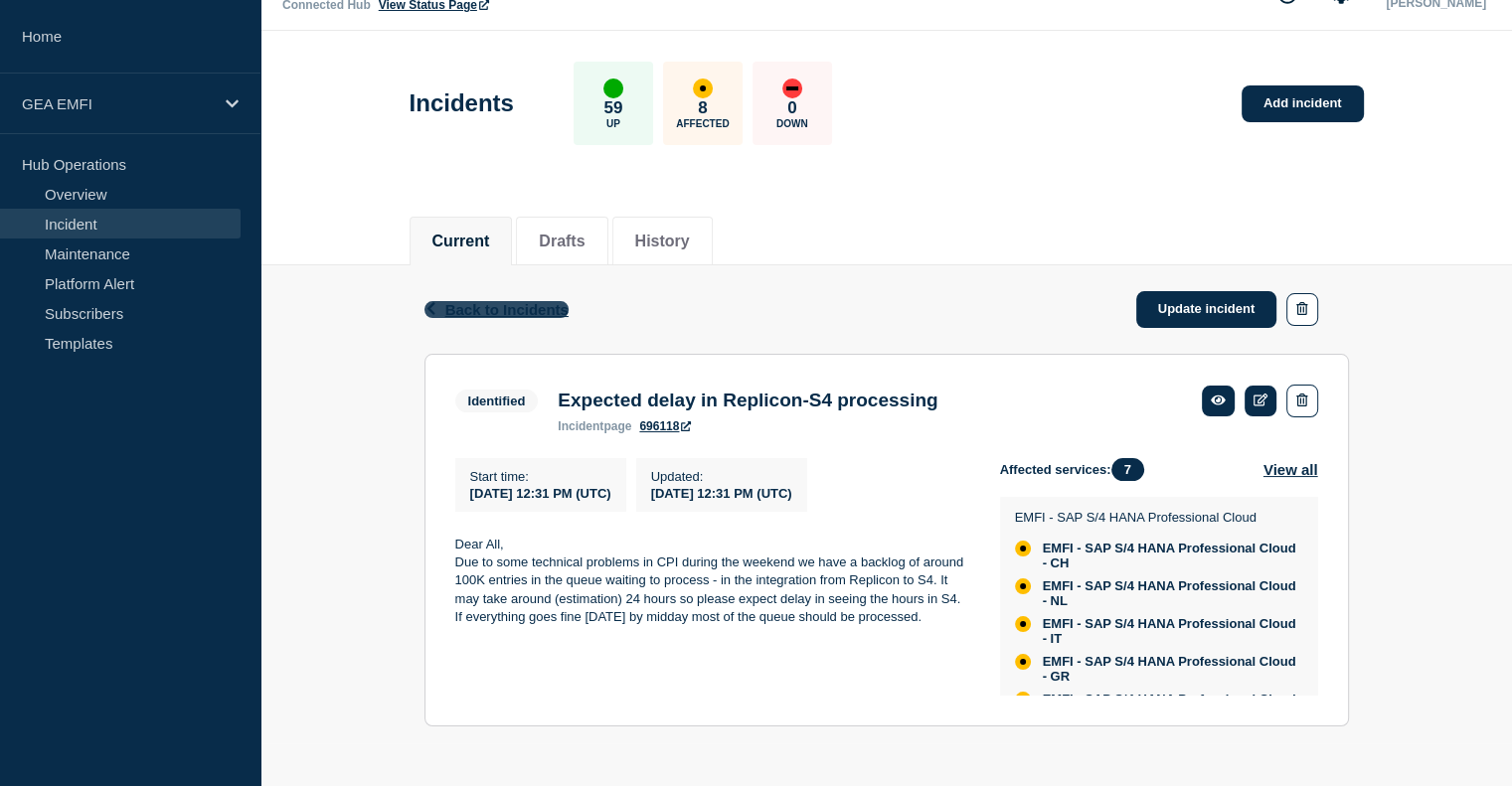 click on "Back to Incidents" 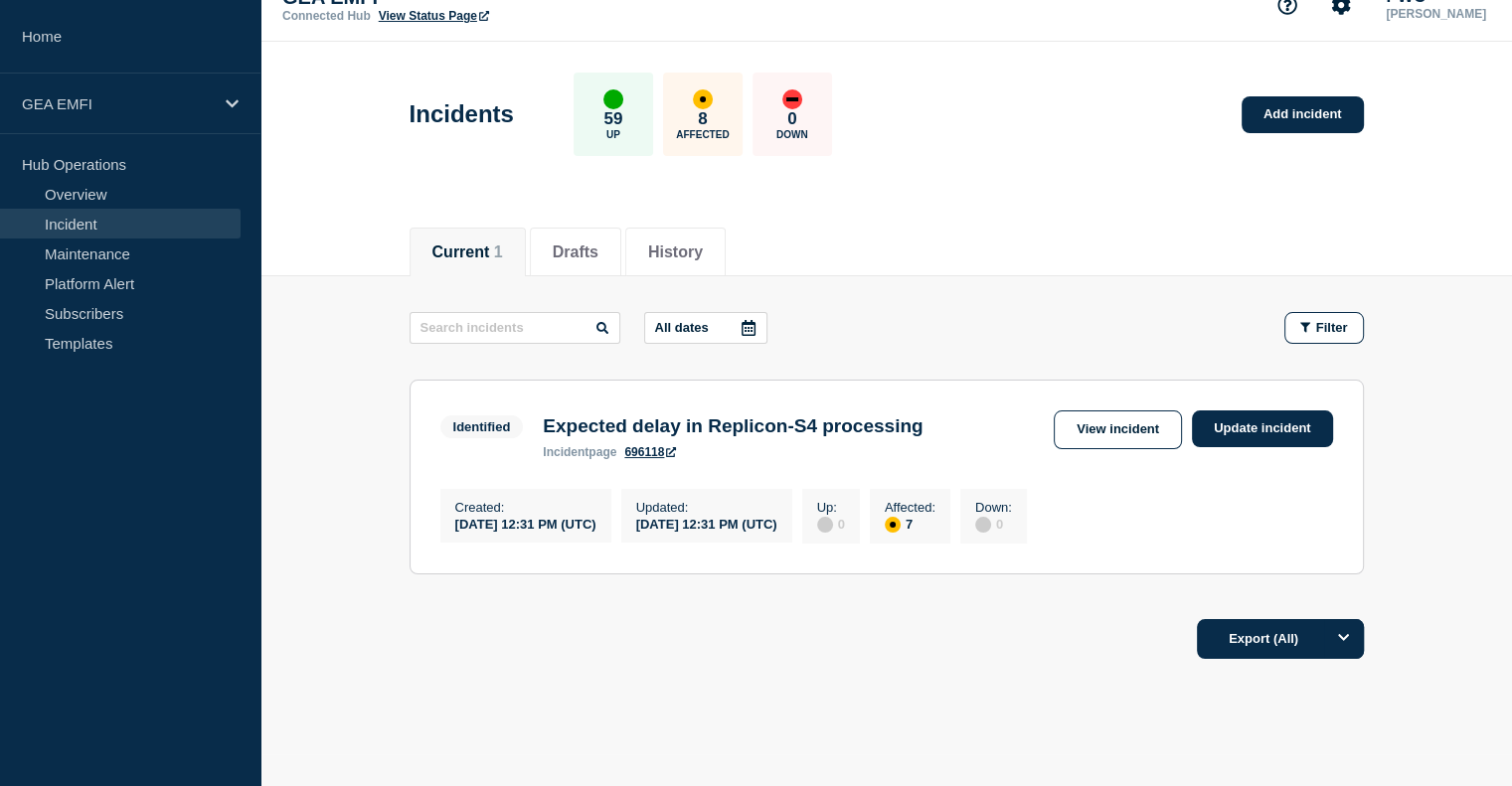 scroll, scrollTop: 0, scrollLeft: 0, axis: both 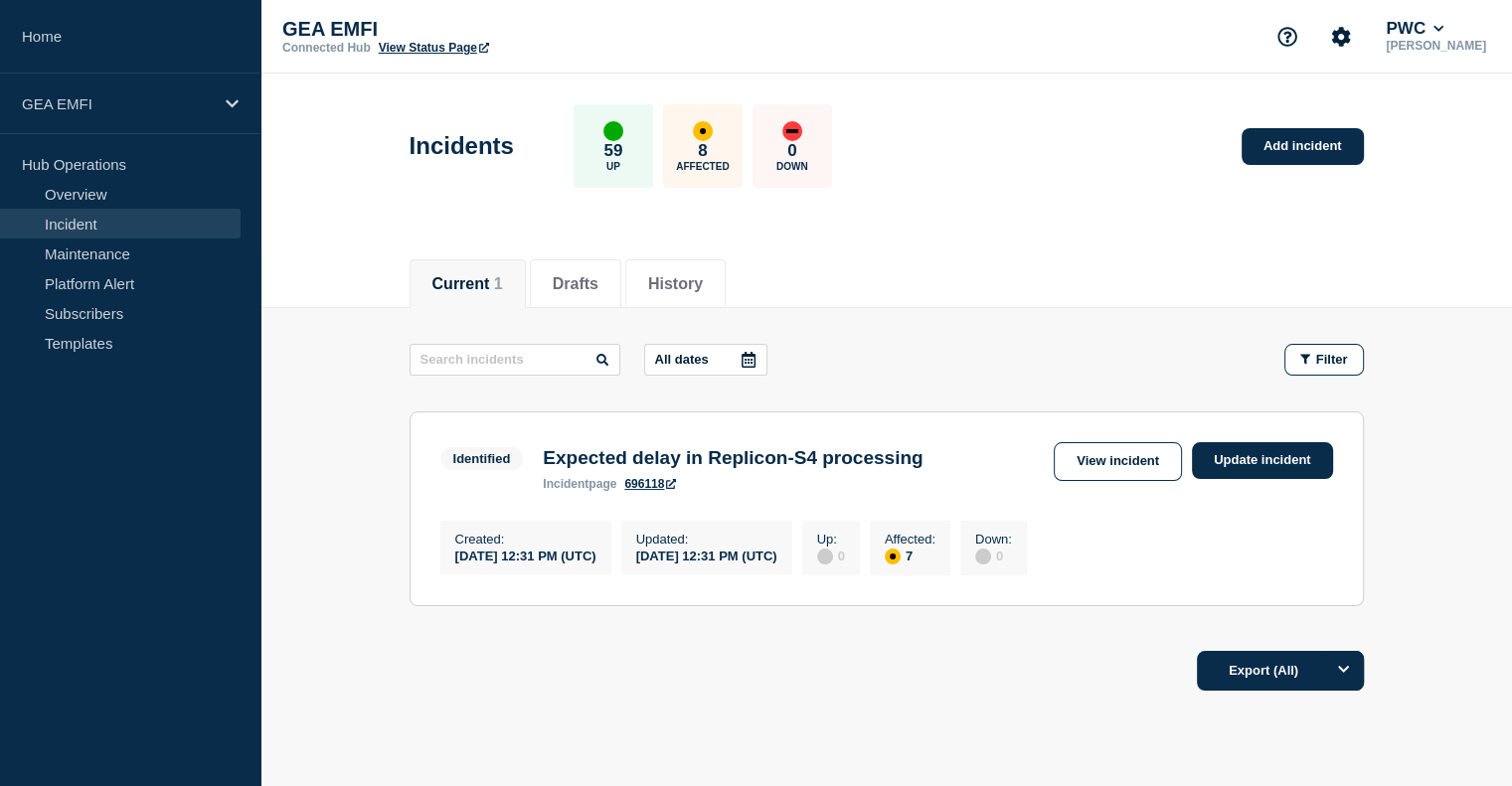 click on "Incident" at bounding box center (120, 224) 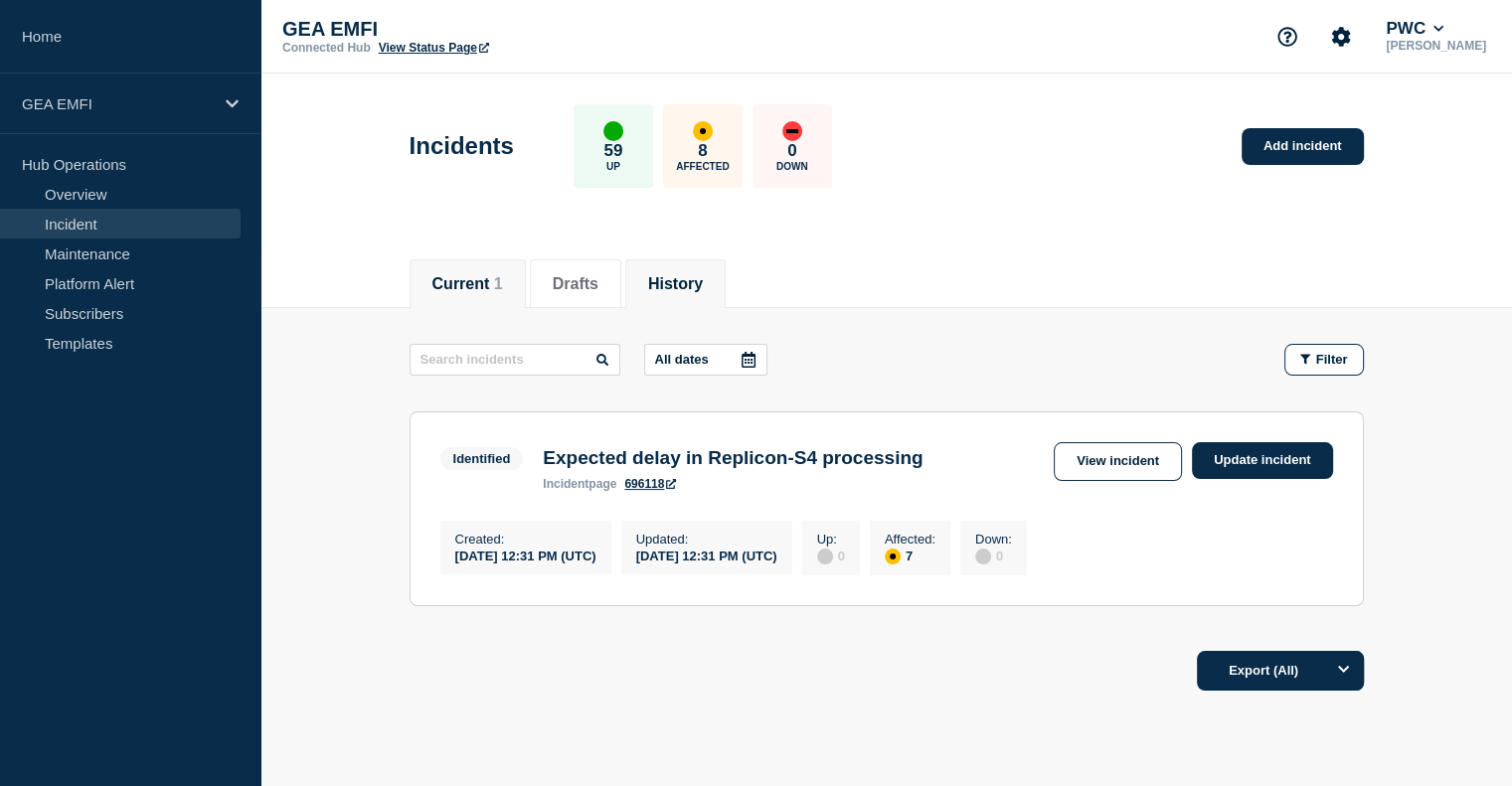 click on "History" at bounding box center (675, 284) 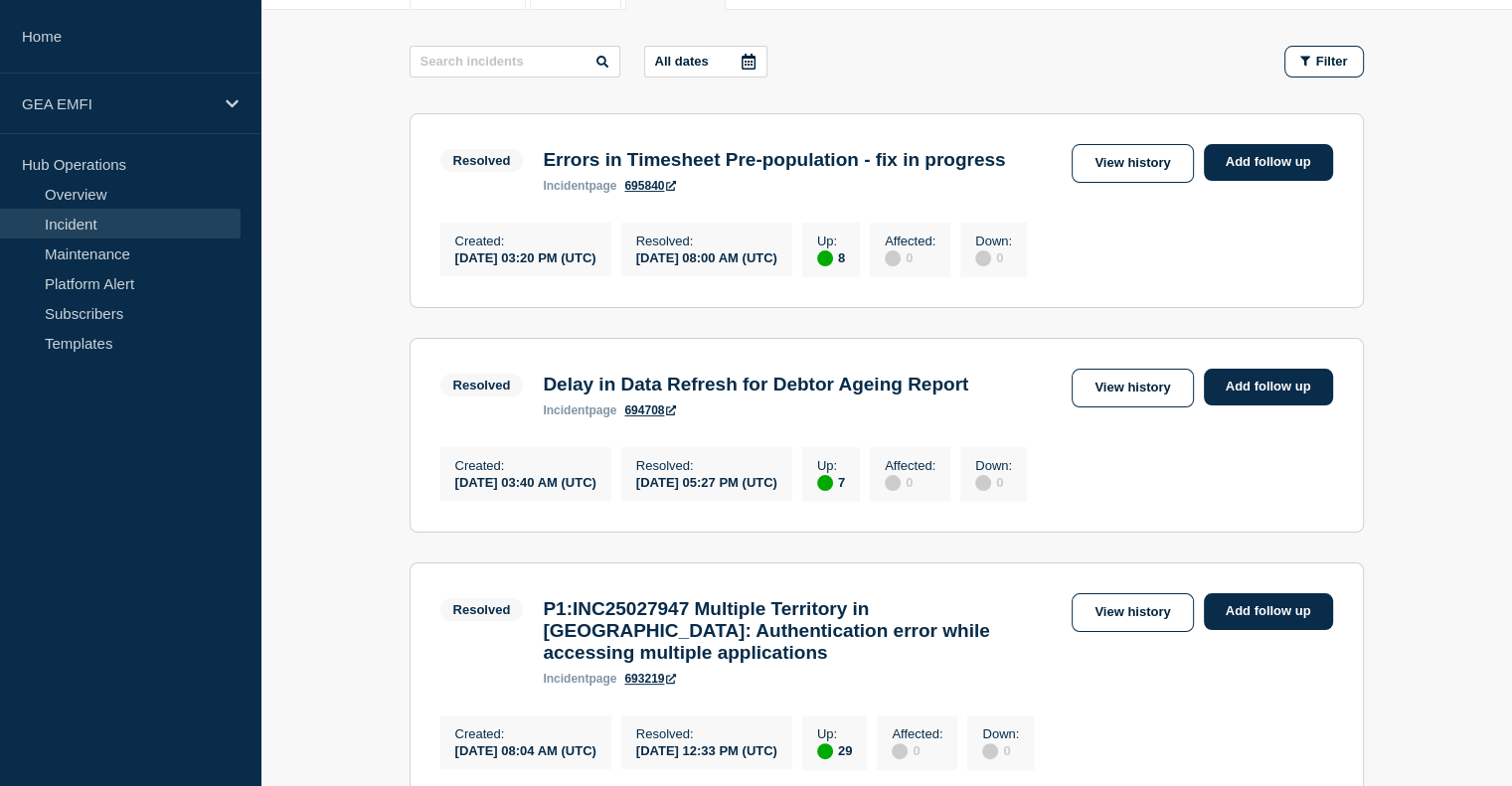 scroll, scrollTop: 0, scrollLeft: 0, axis: both 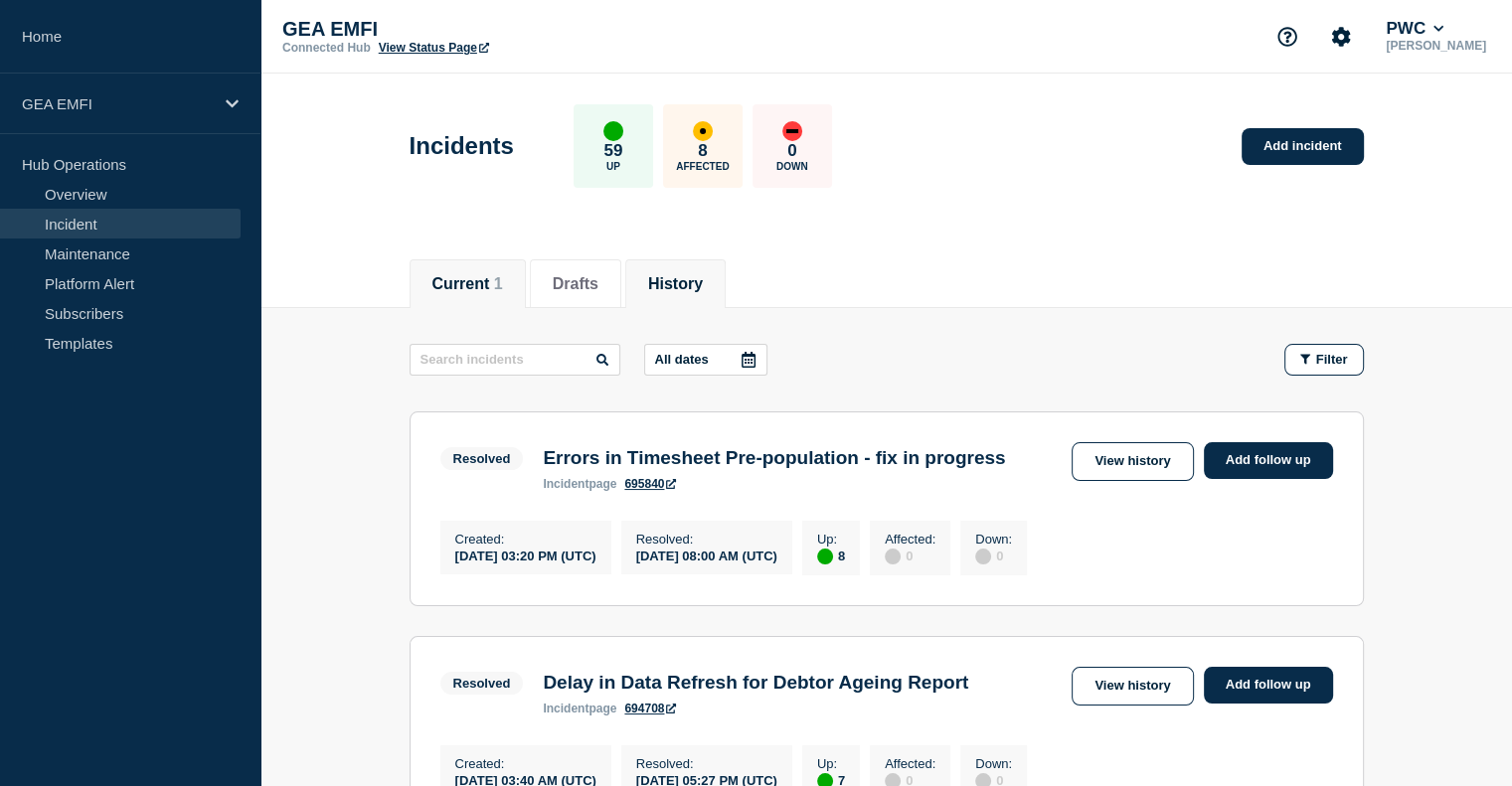 click on "Current    1" at bounding box center [467, 284] 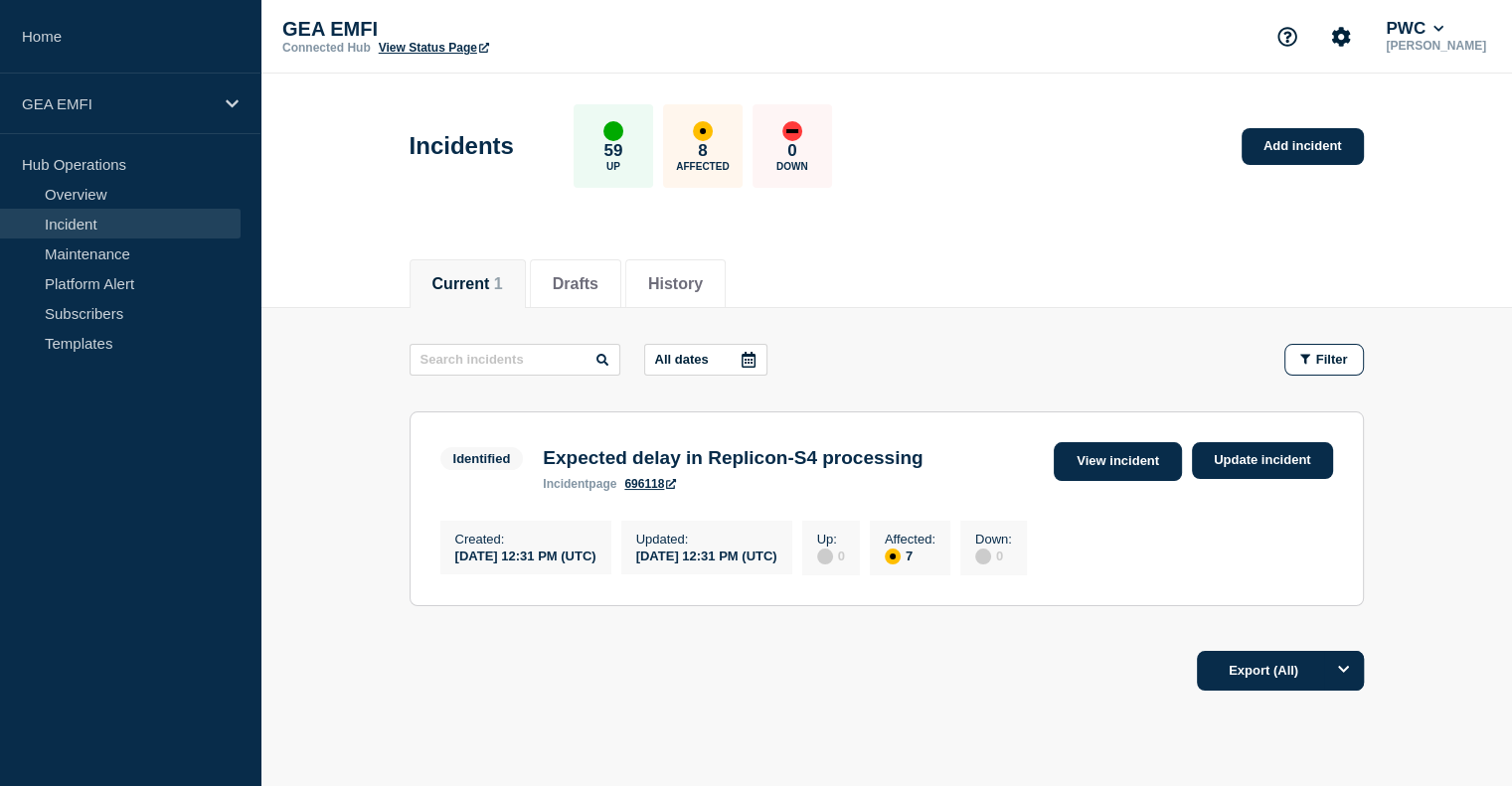 click on "View incident" at bounding box center (1117, 461) 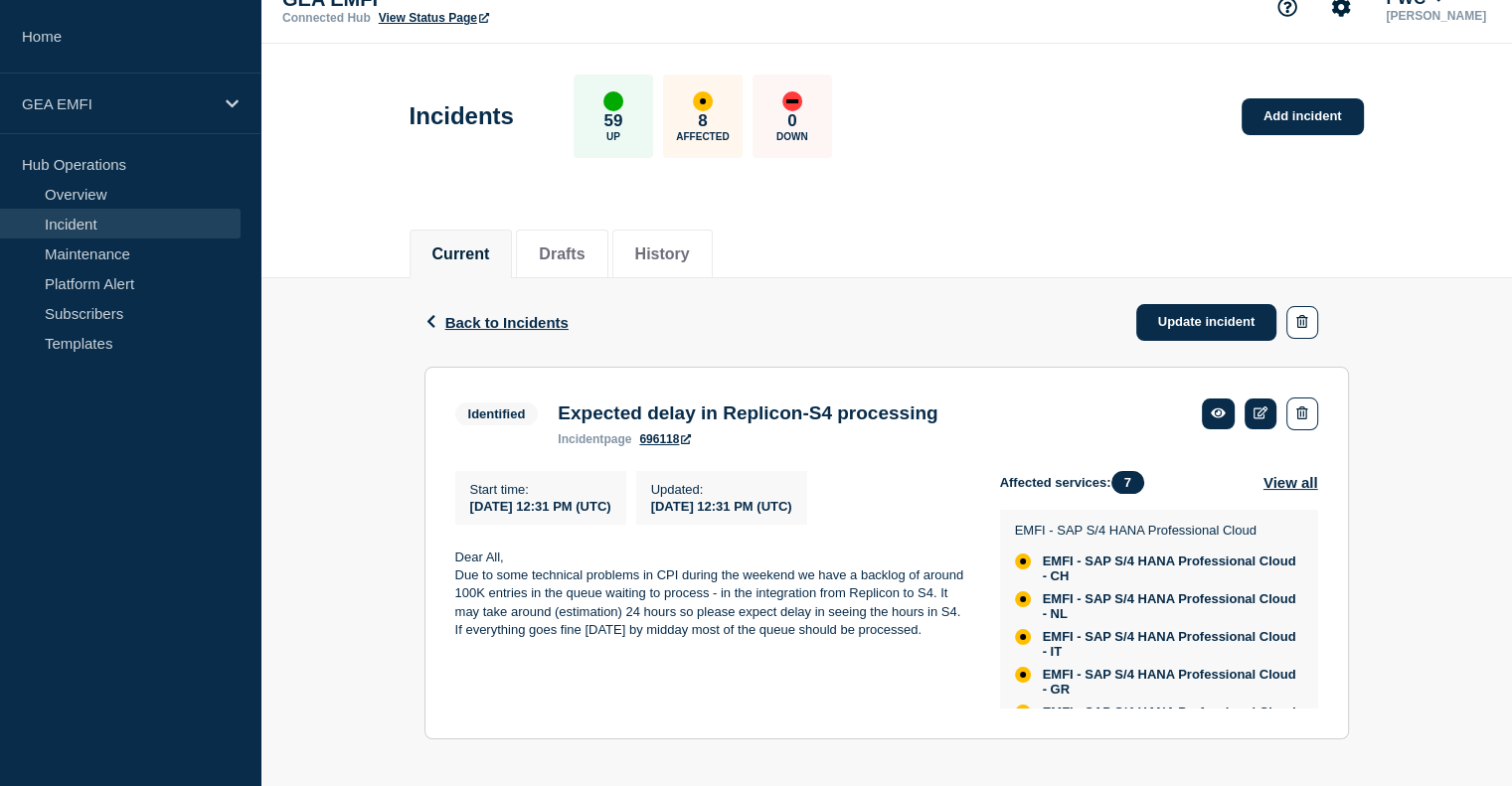 scroll, scrollTop: 46, scrollLeft: 0, axis: vertical 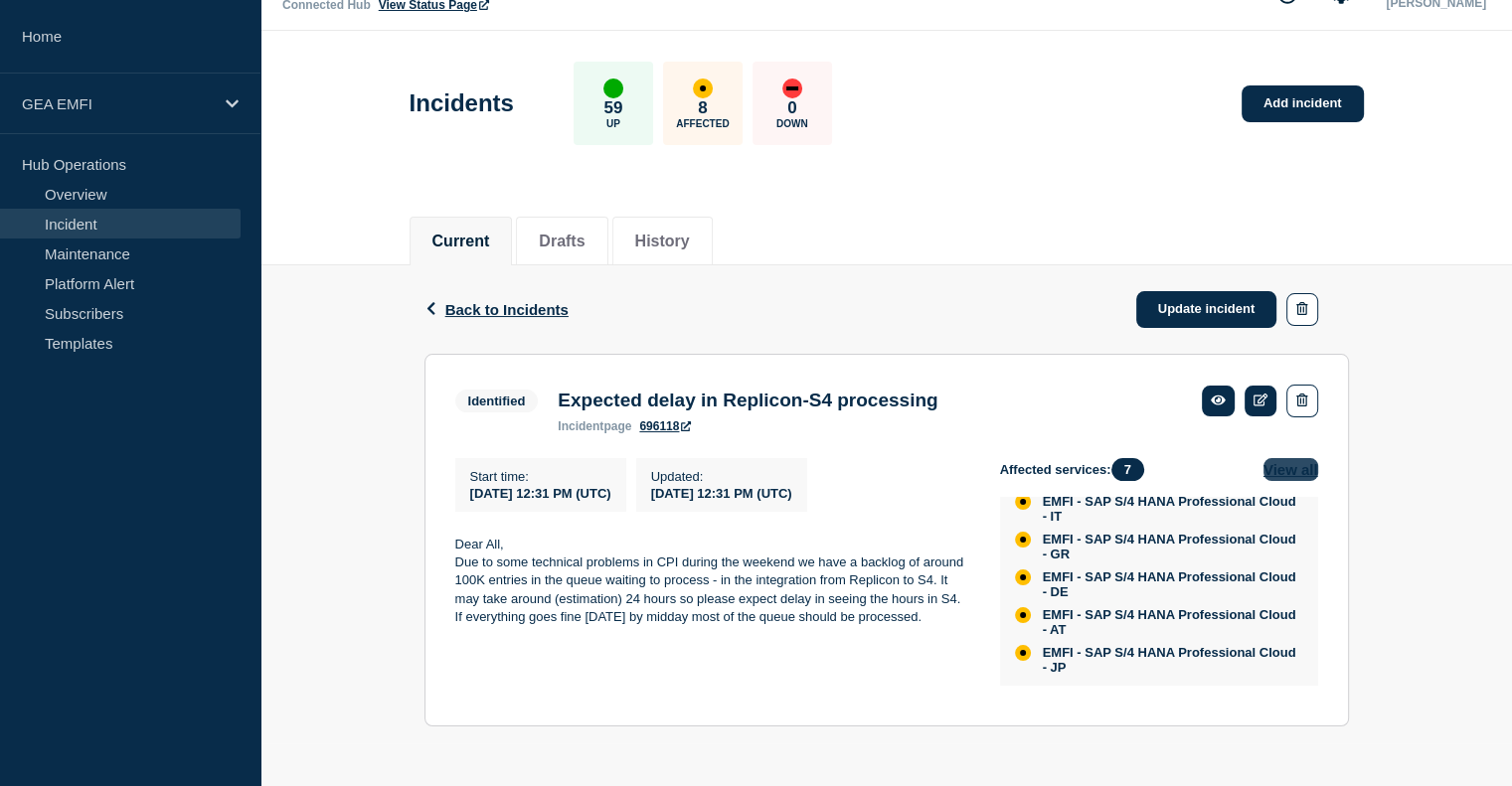 click on "View all" at bounding box center [1290, 469] 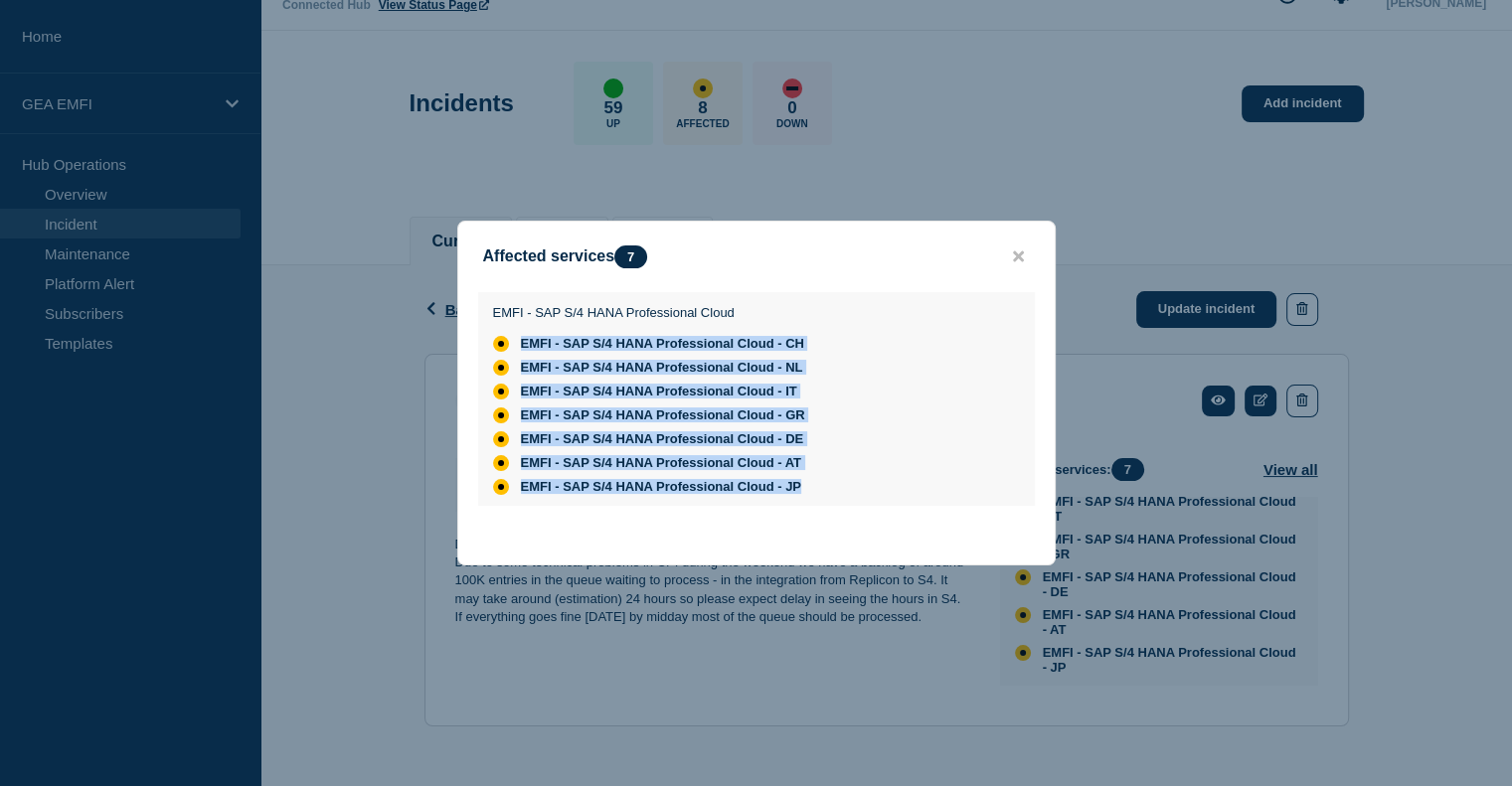 drag, startPoint x: 841, startPoint y: 490, endPoint x: 471, endPoint y: 331, distance: 402.71702 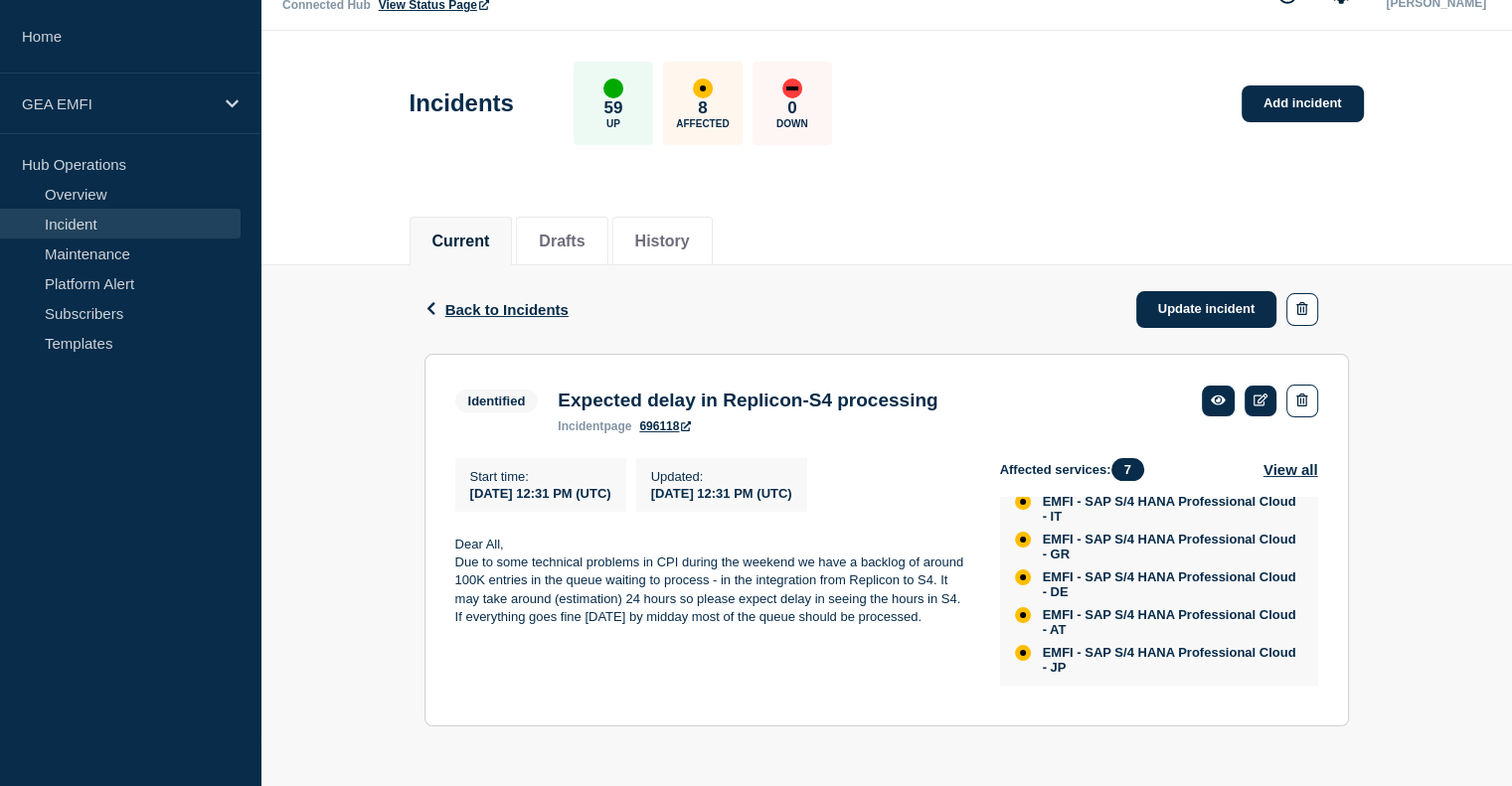 click on "Current    Drafts    History" at bounding box center (887, 231) 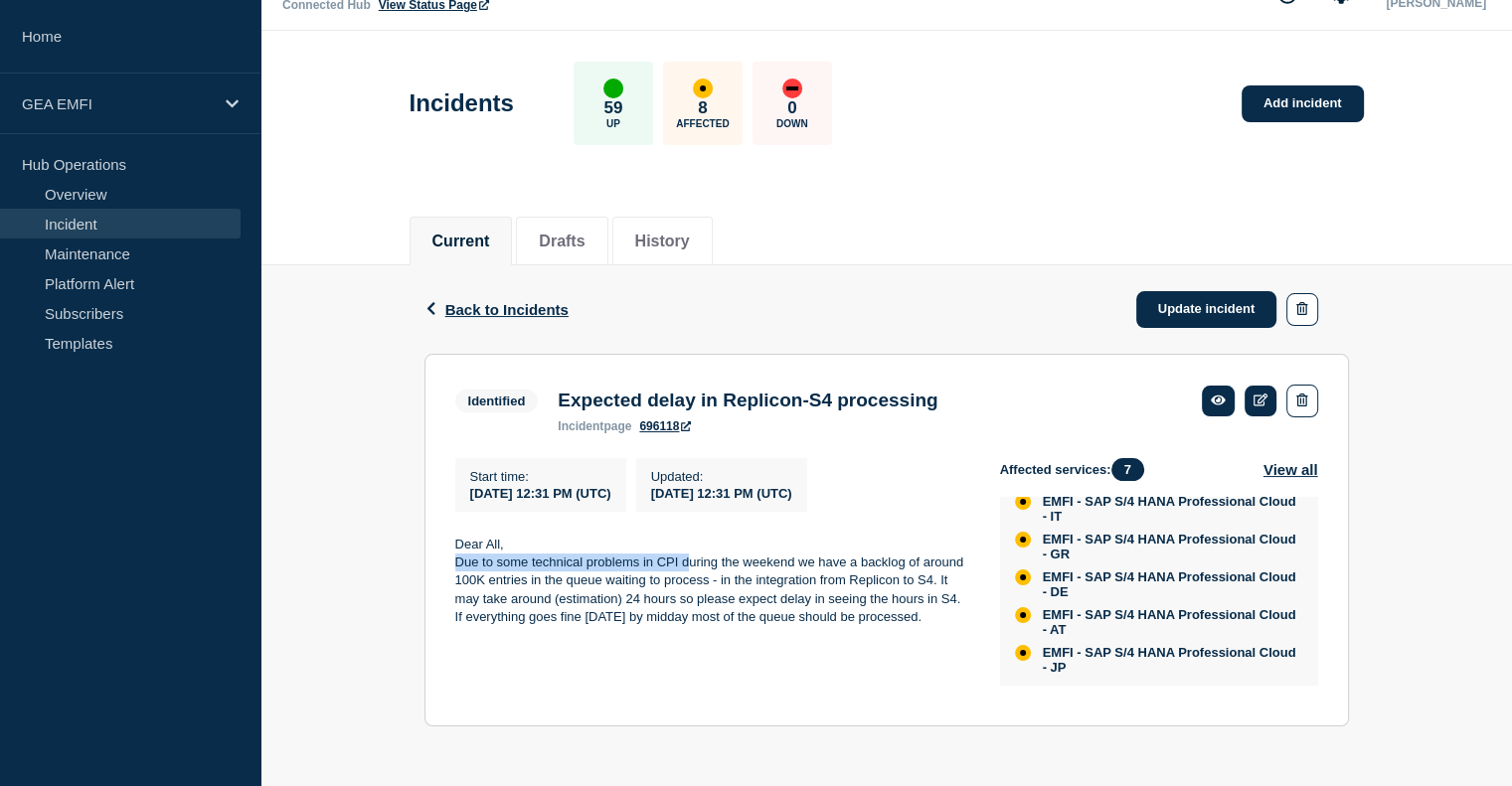 click on "Identified Expected delay in Replicon-S4 processing incident  page 696118  Start time : 2025-07-14 12:31 PM (UTC) Updated :  2025-07-14 12:31 PM (UTC) Dear All,  Due to some technical problems in CPI during the weekend we have a backlog of around 100K entries in the queue waiting to process - in the integration from Replicon to S4. It may take around (estimation) 24 hours so please expect delay in seeing the hours in S4. If everything goes fine tomorrow by midday most of the queue should be processed. Affected services:  7 View all EMFI - SAP S/4 HANA Professional Cloud EMFI - SAP S/4 HANA Professional Cloud - CH  EMFI - SAP S/4 HANA Professional Cloud - NL  EMFI - SAP S/4 HANA Professional Cloud - IT  EMFI - SAP S/4 HANA Professional Cloud - GR  EMFI - SAP S/4 HANA Professional Cloud - DE  EMFI - SAP S/4 HANA Professional Cloud - AT  EMFI - SAP S/4 HANA Professional Cloud - JP" 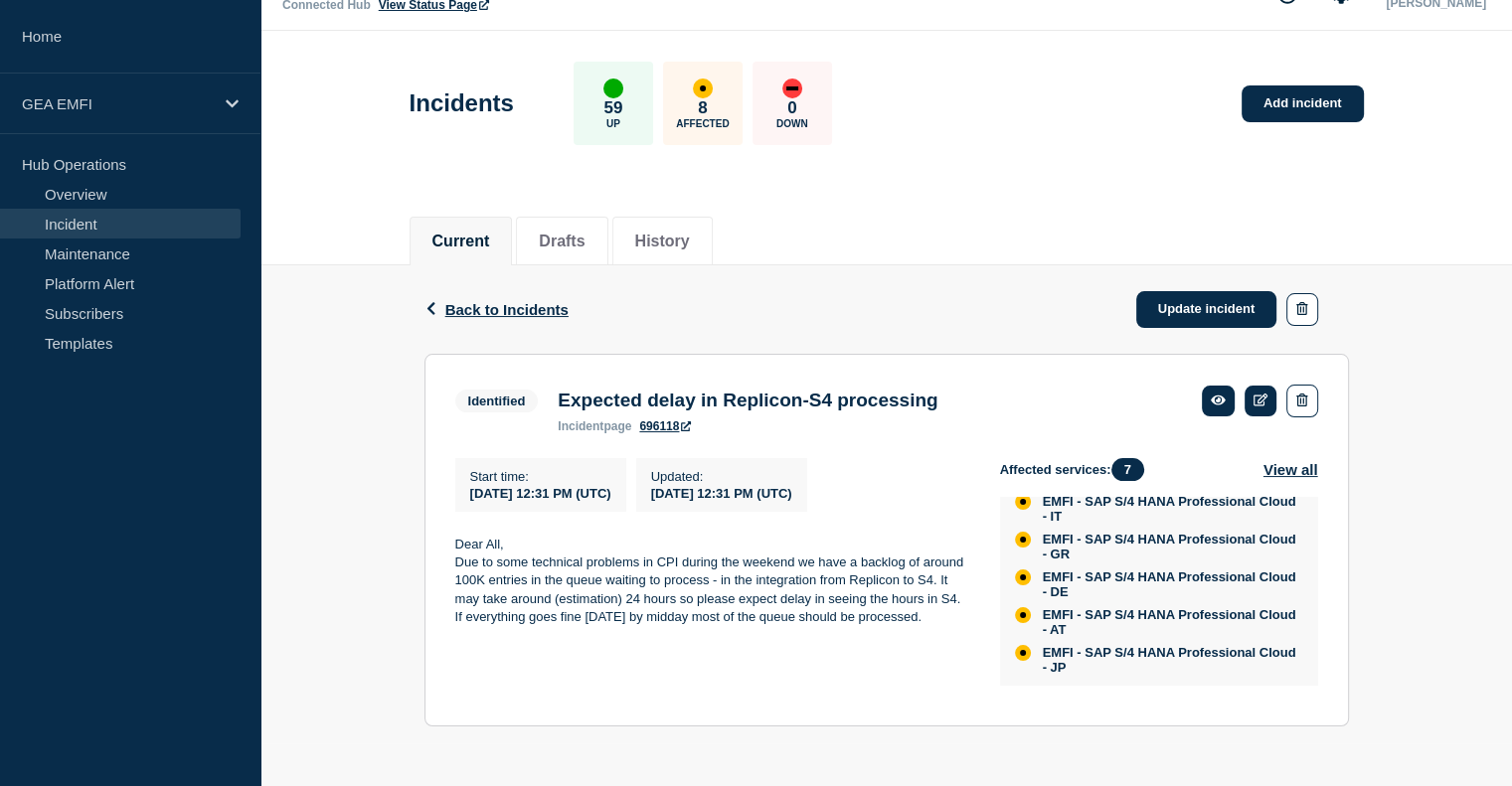 click on "Due to some technical problems in CPI during the weekend we have a backlog of around 100K entries in the queue waiting to process - in the integration from Replicon to S4. It may take around (estimation) 24 hours so please expect delay in seeing the hours in S4. If everything goes fine [DATE] by midday most of the queue should be processed." at bounding box center (712, 590) 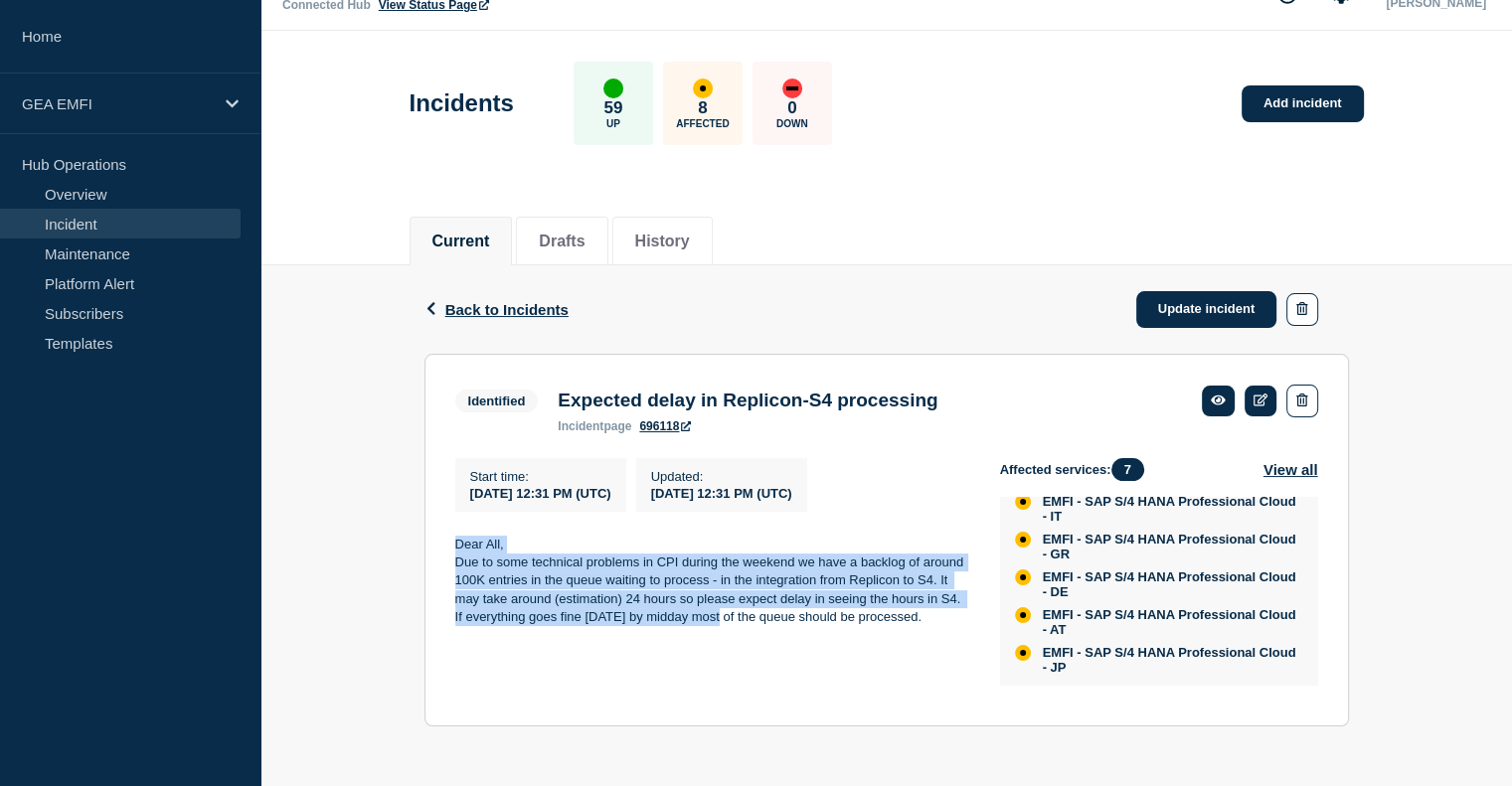 drag, startPoint x: 719, startPoint y: 632, endPoint x: 426, endPoint y: 540, distance: 307.10422 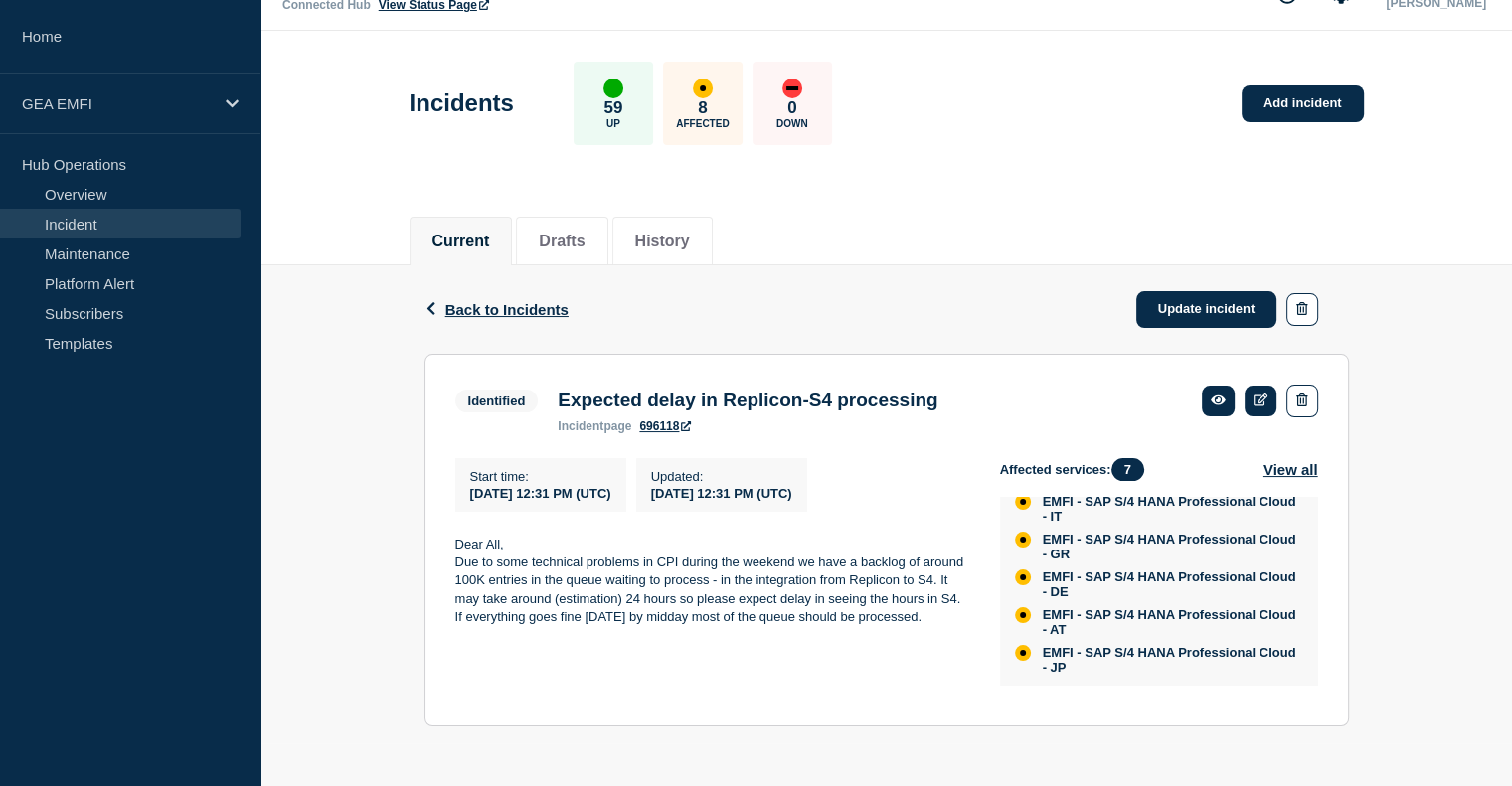drag, startPoint x: 918, startPoint y: 607, endPoint x: 884, endPoint y: 607, distance: 34 